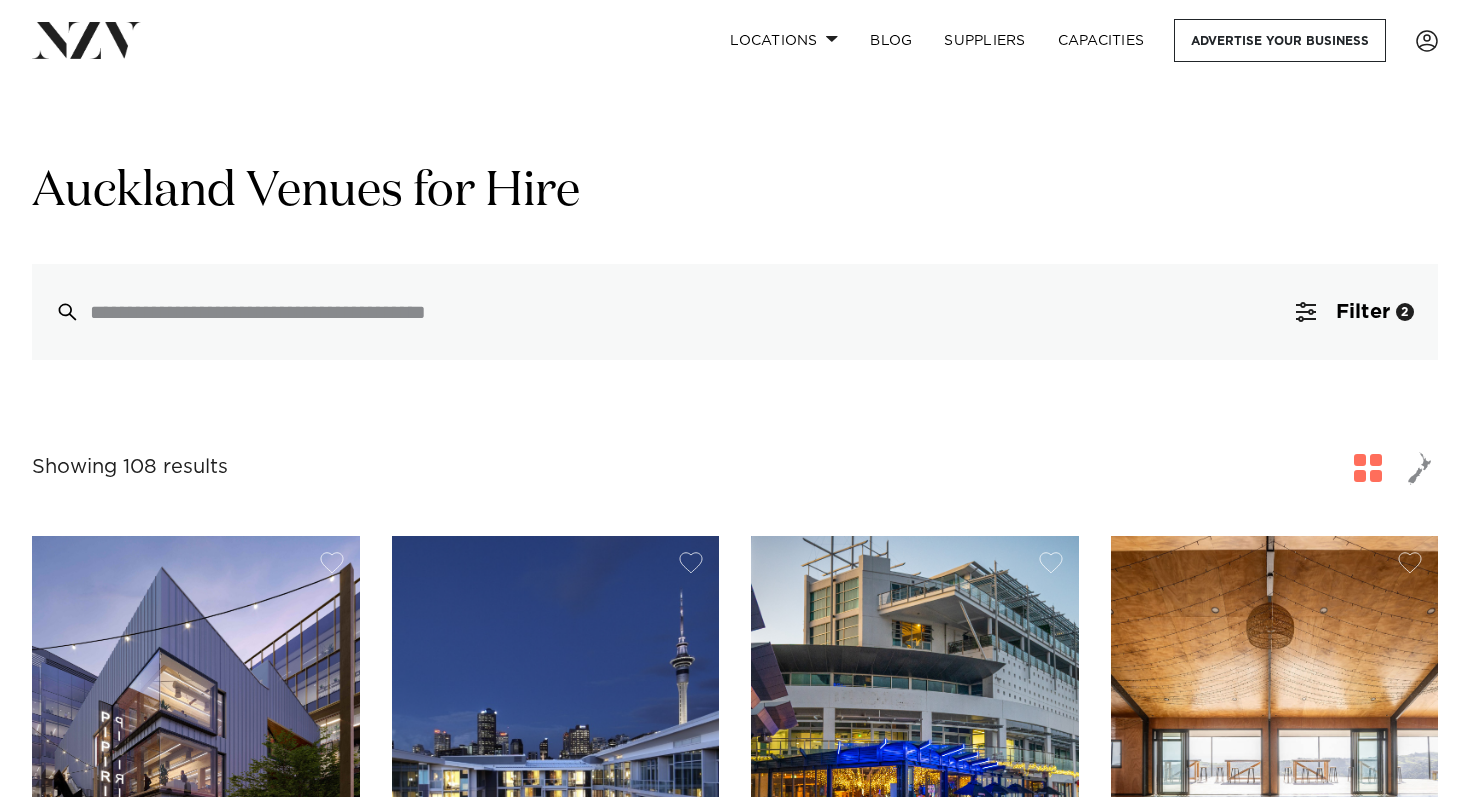 scroll, scrollTop: 159, scrollLeft: 0, axis: vertical 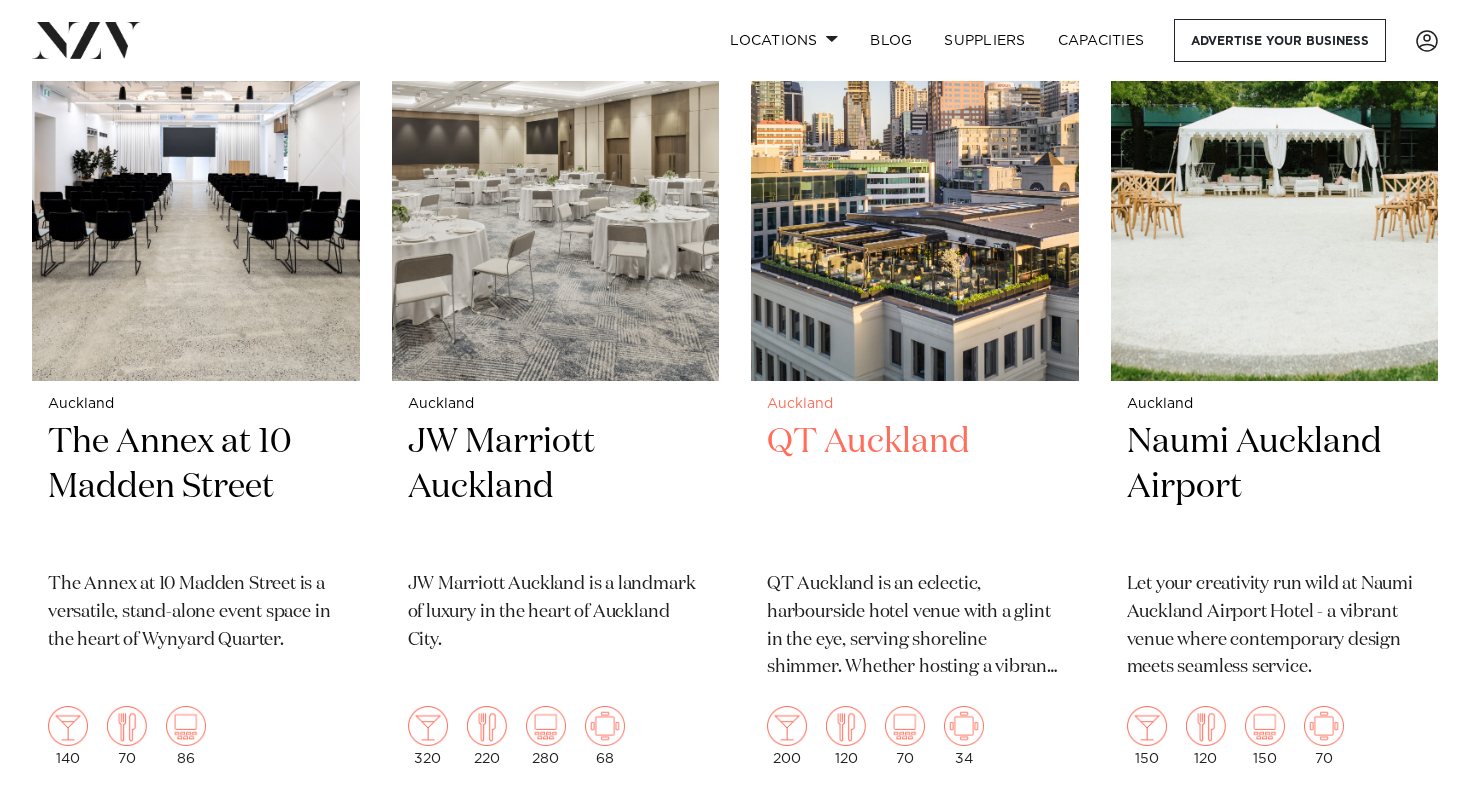 click on "QT Auckland" at bounding box center (915, 487) 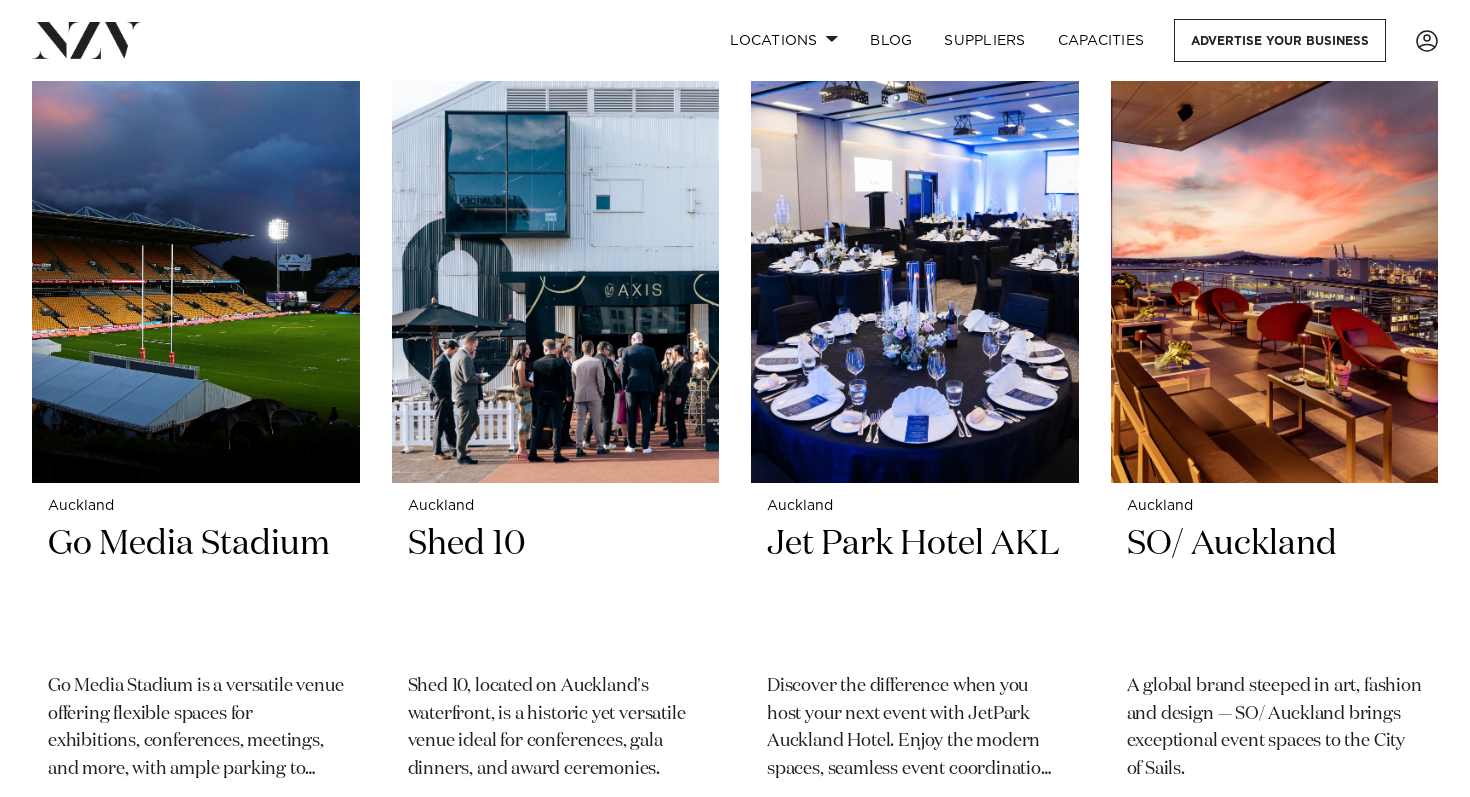 scroll, scrollTop: 7475, scrollLeft: 0, axis: vertical 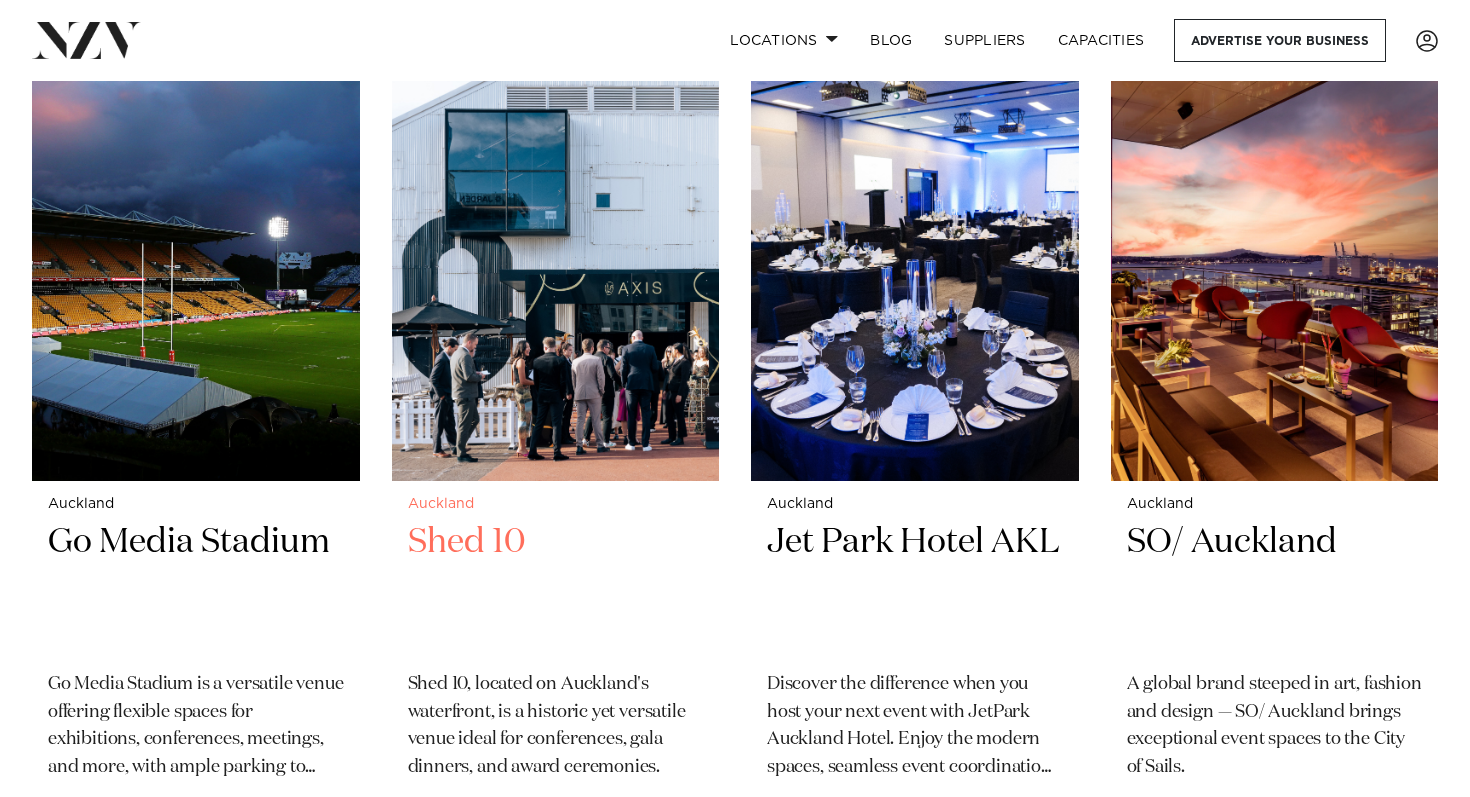 click on "Shed 10" at bounding box center [556, 587] 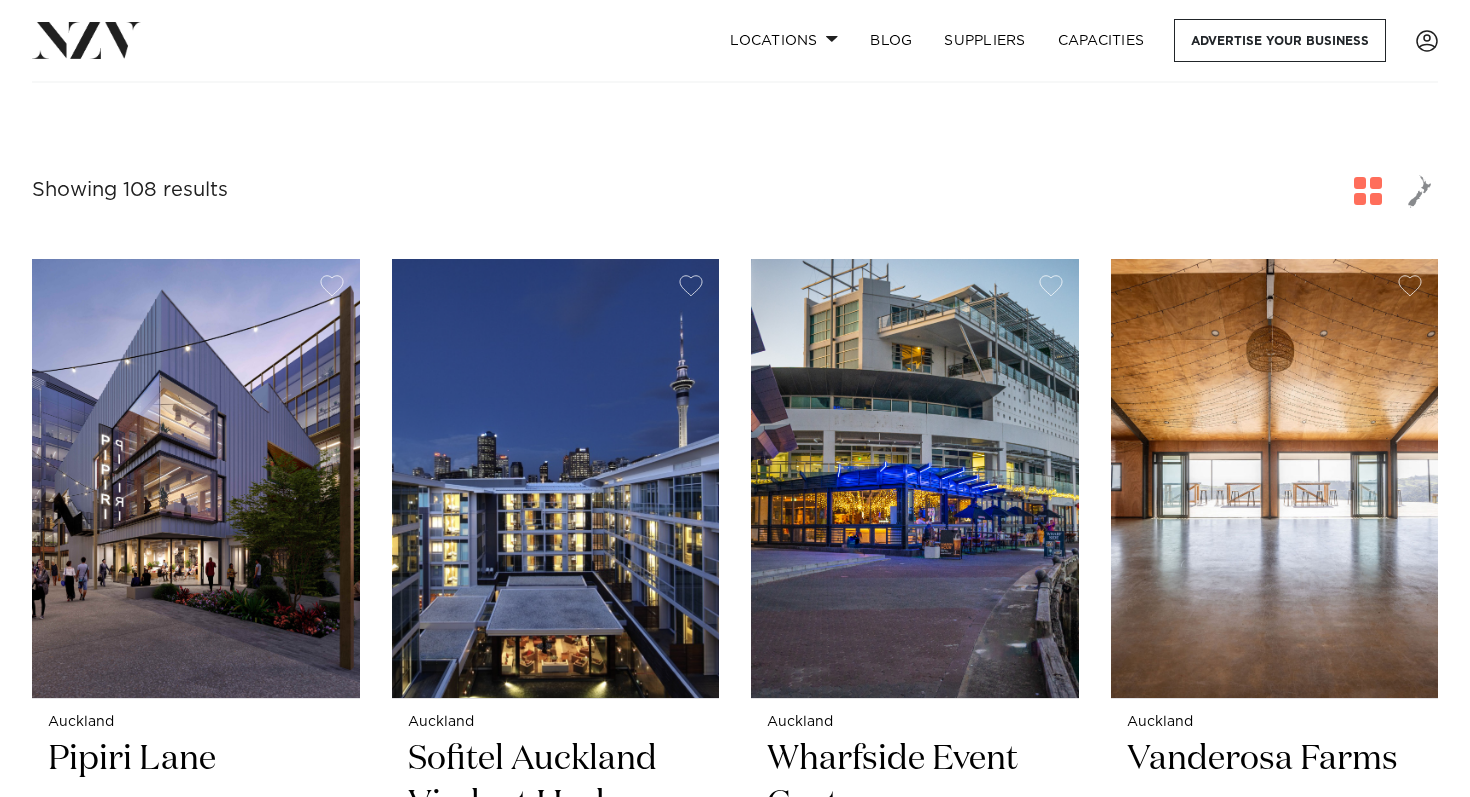 scroll, scrollTop: 0, scrollLeft: 0, axis: both 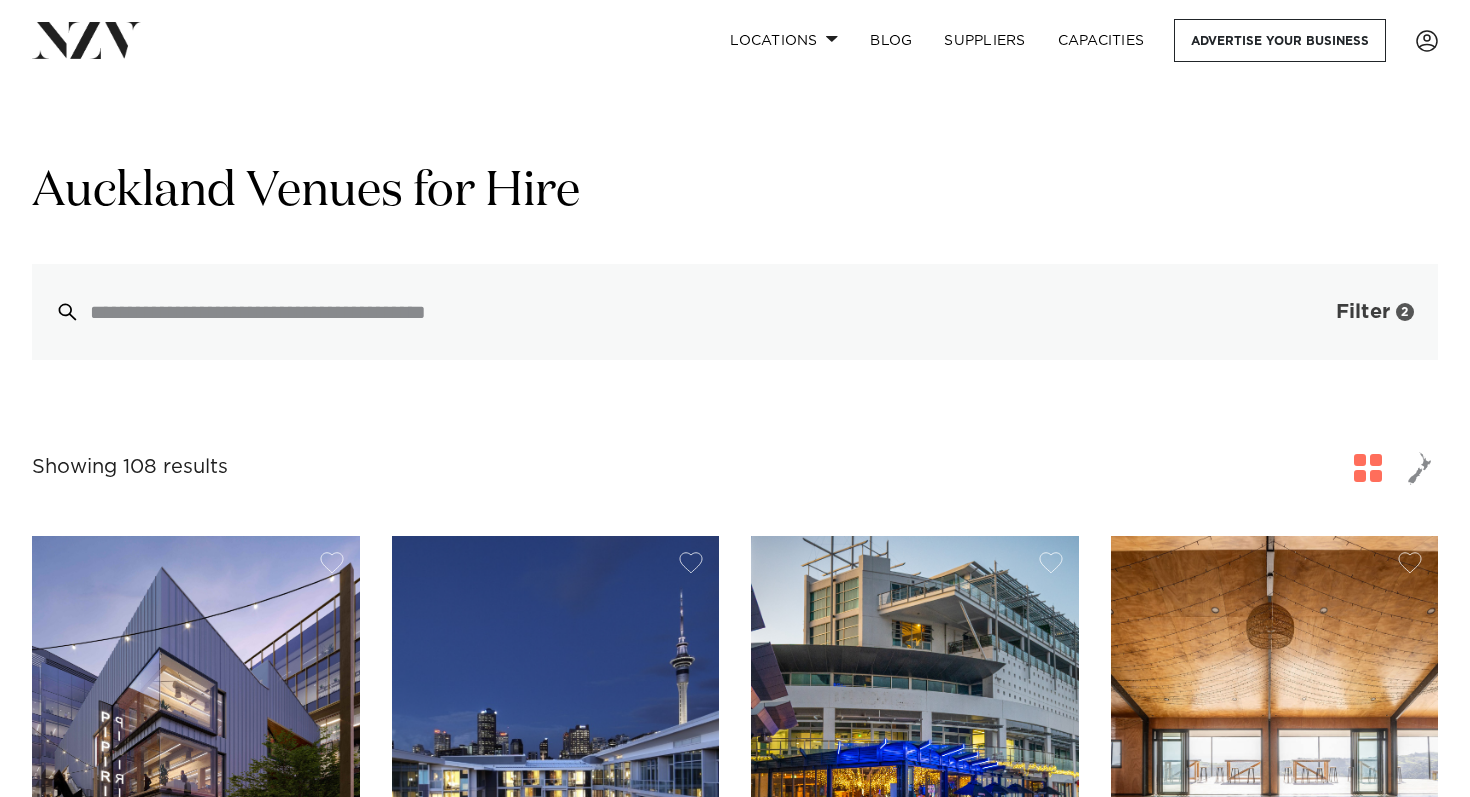 click on "Filter" at bounding box center [1363, 312] 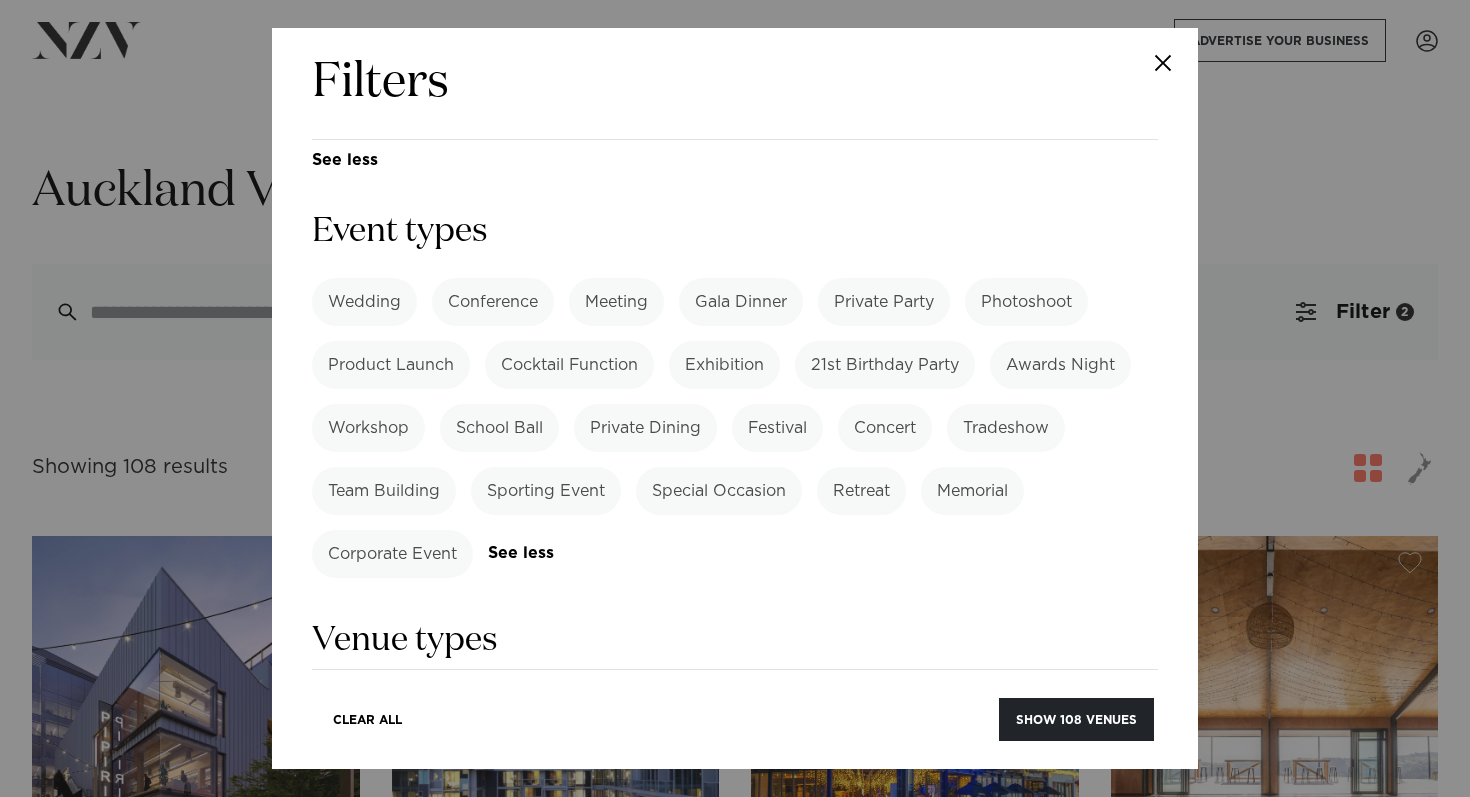 scroll, scrollTop: 715, scrollLeft: 0, axis: vertical 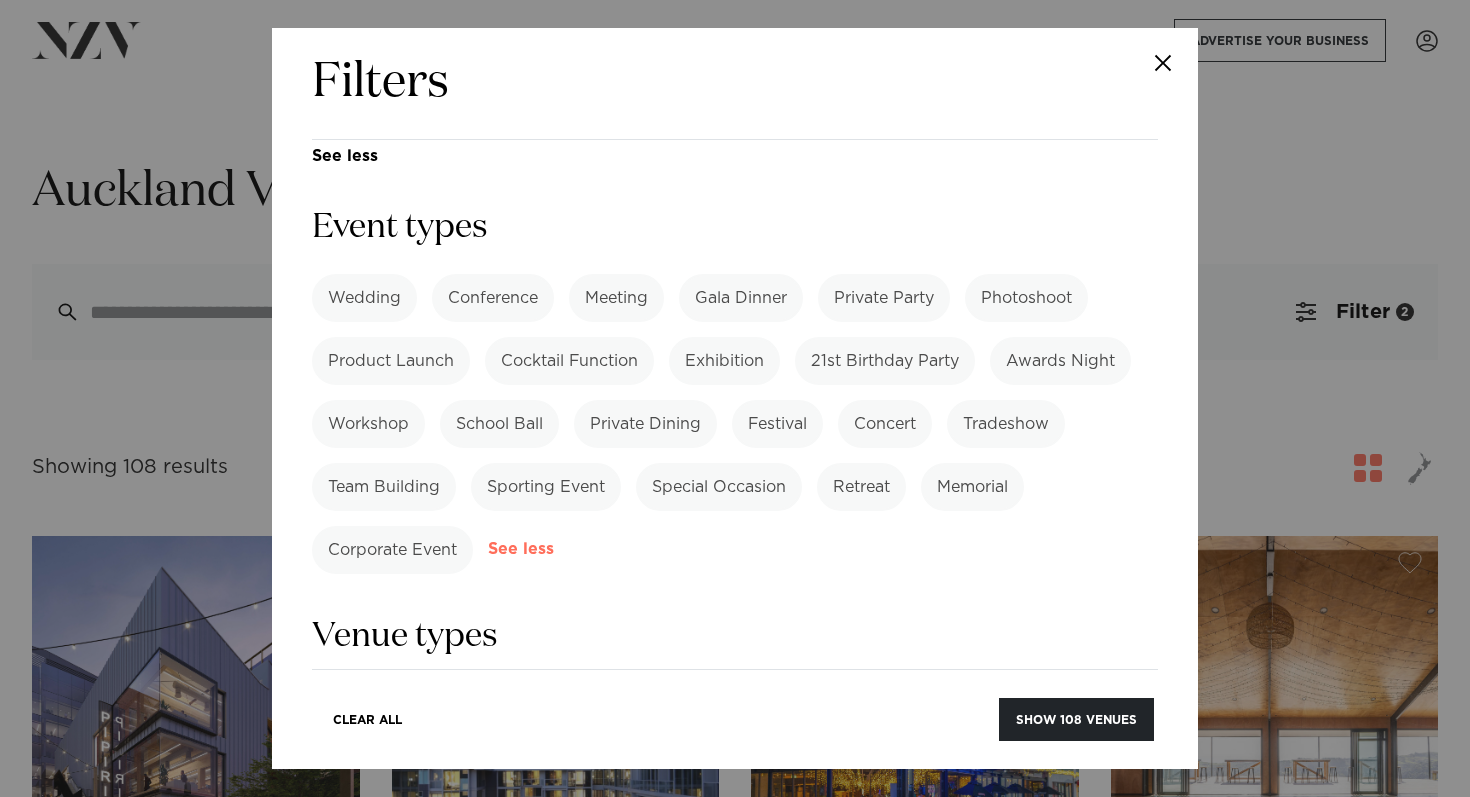 click on "See more" at bounding box center [560, 549] 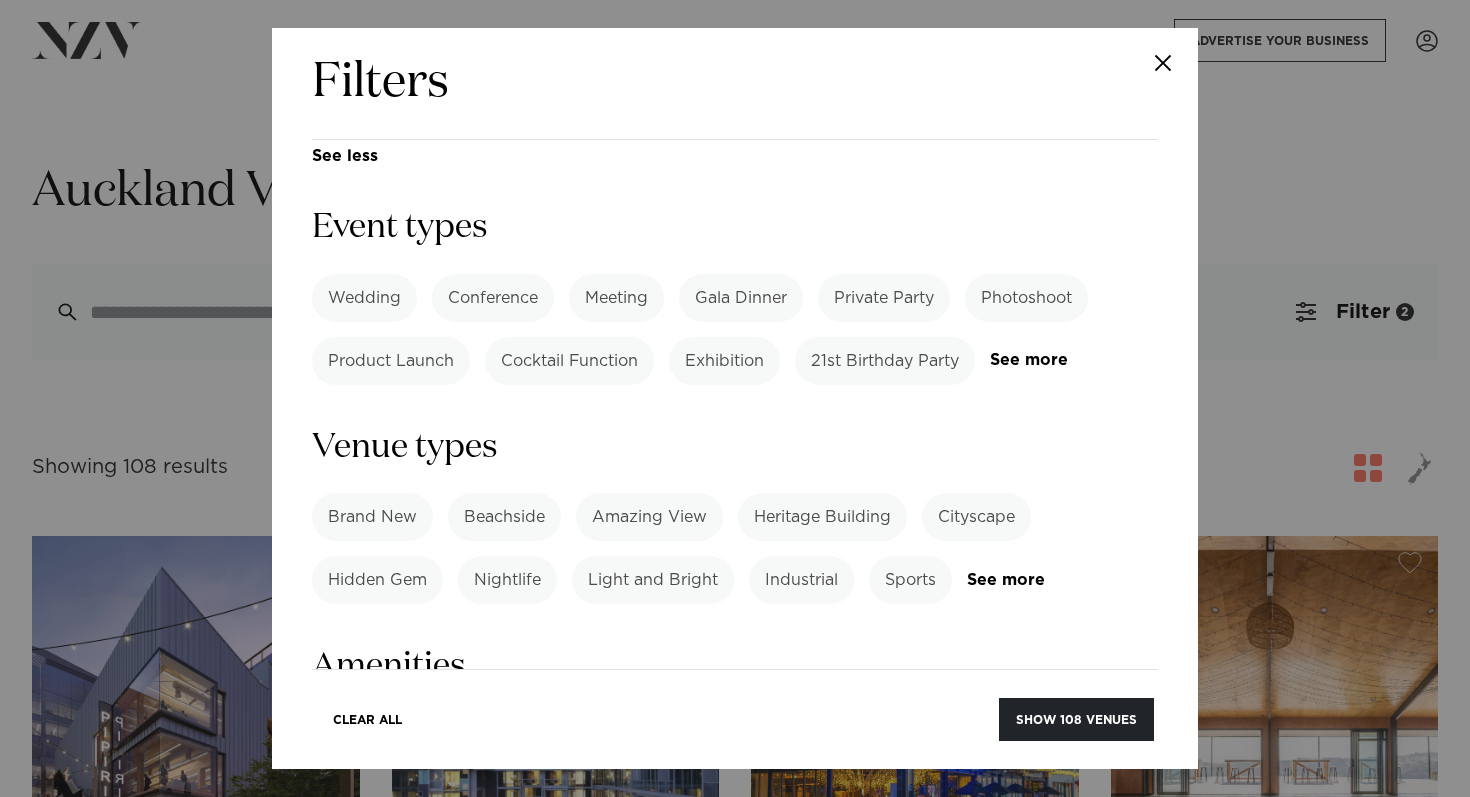 click on "21st Birthday Party" at bounding box center [885, 361] 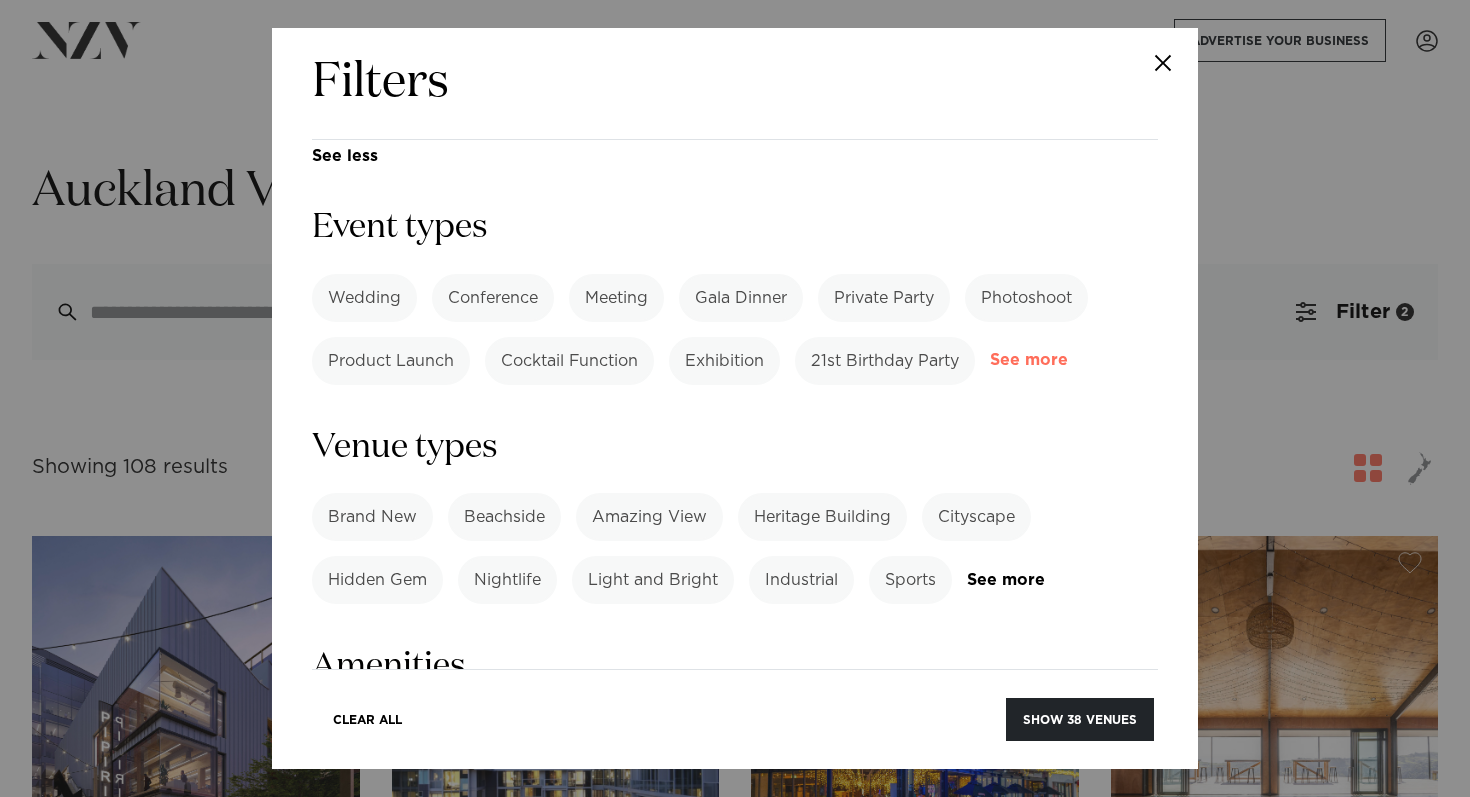 click on "See more" at bounding box center (1068, 360) 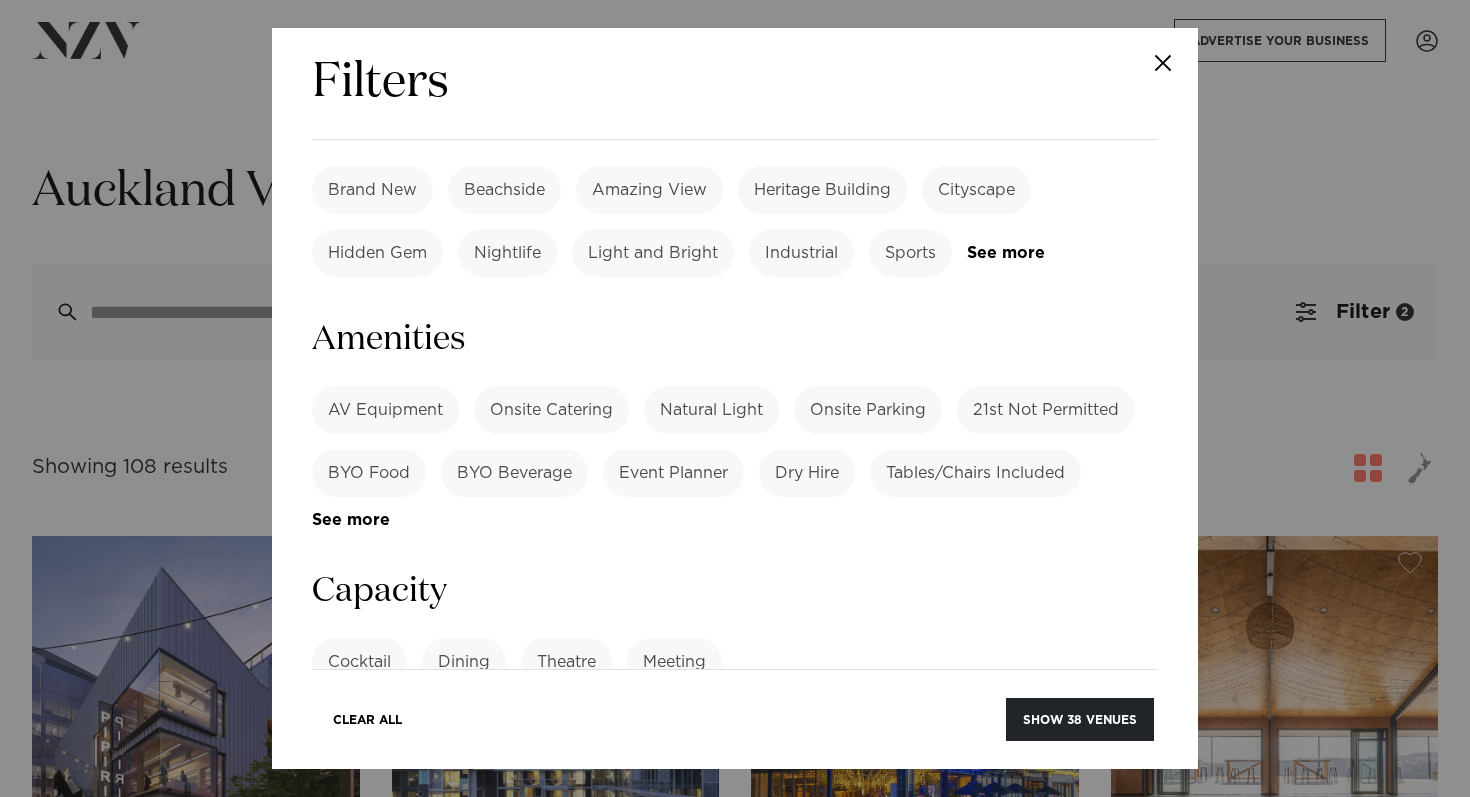 scroll, scrollTop: 1232, scrollLeft: 0, axis: vertical 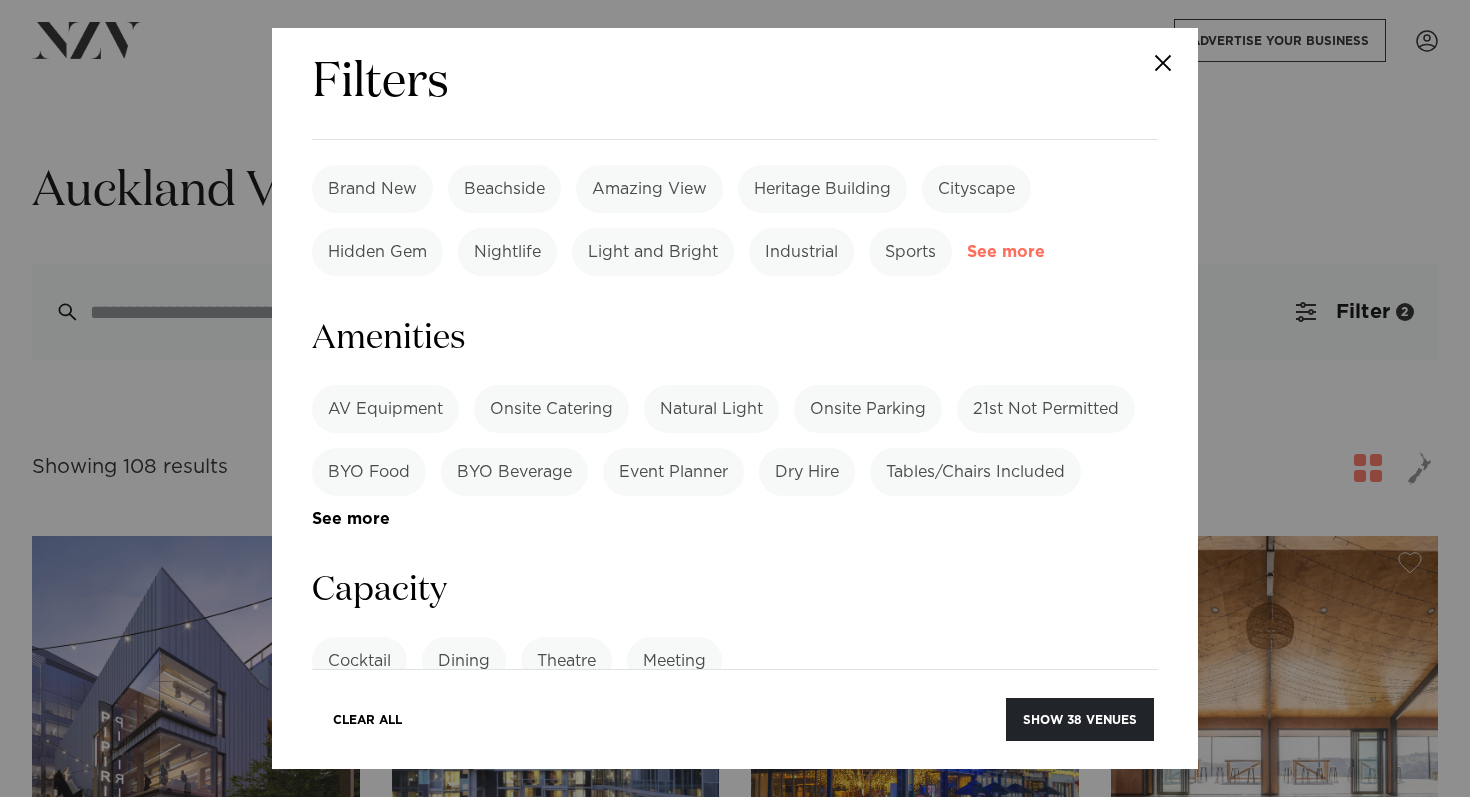 click on "See more" at bounding box center (1045, 252) 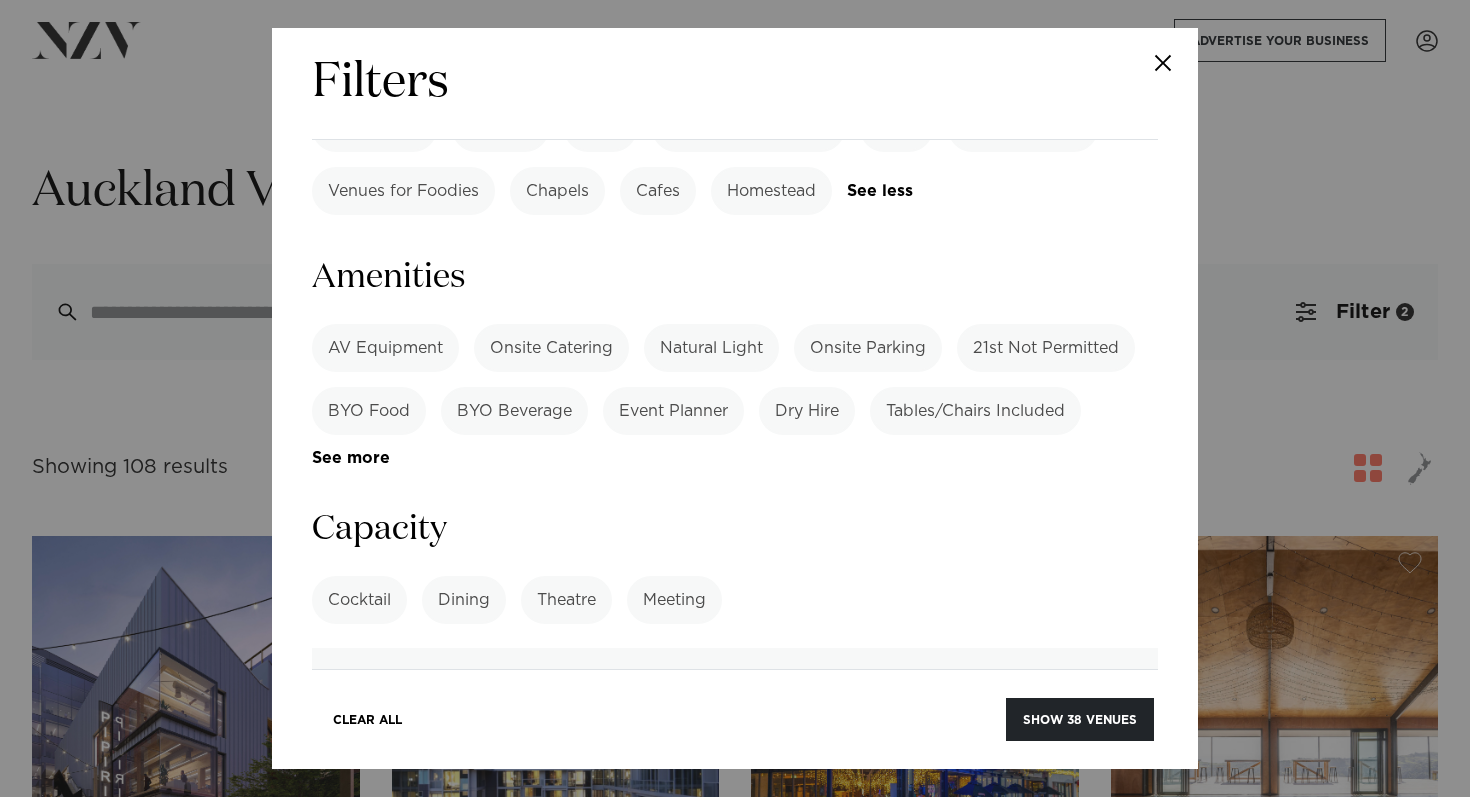scroll, scrollTop: 1803, scrollLeft: 0, axis: vertical 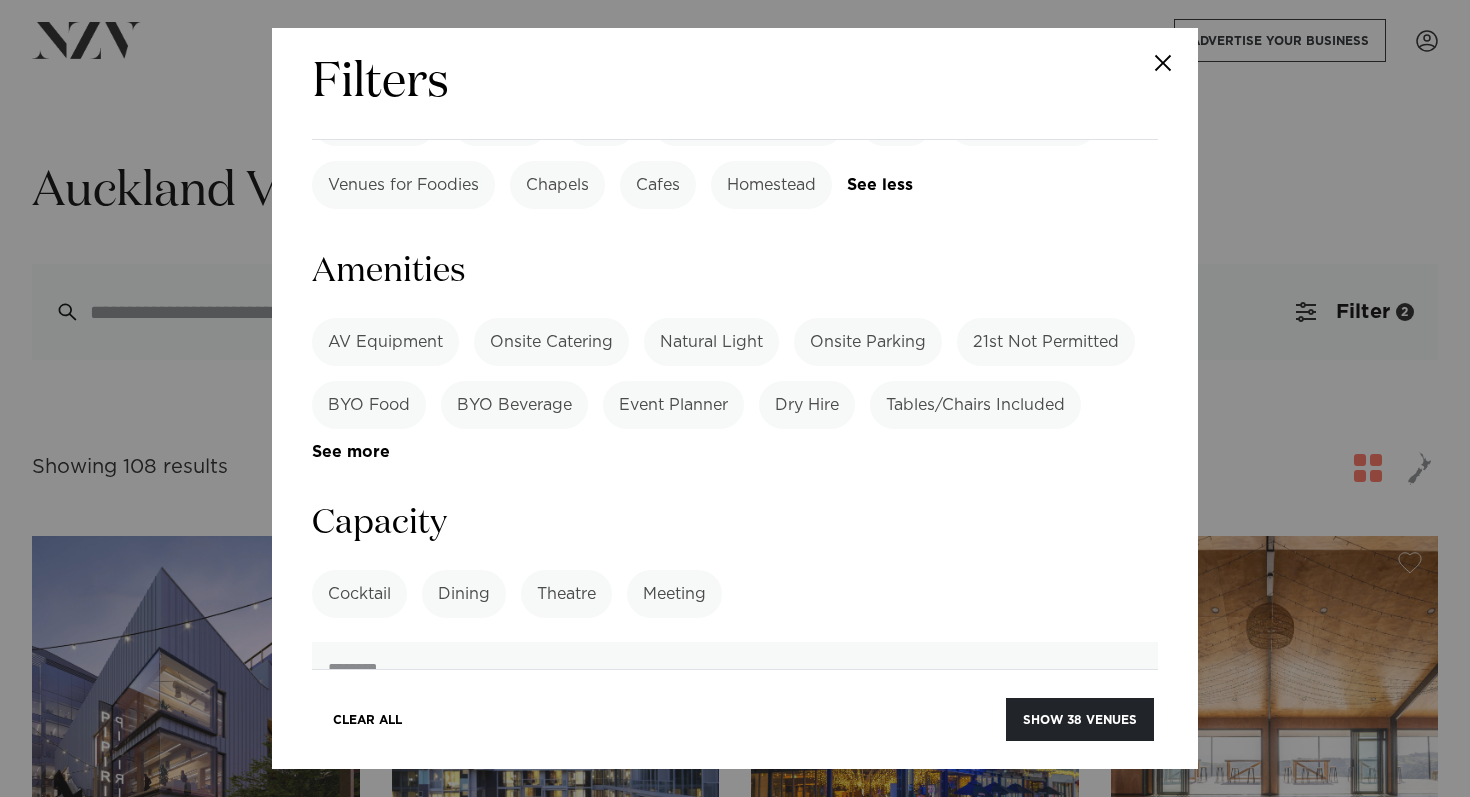 click on "AV Equipment
Onsite Catering
Natural Light
Onsite Parking
21st Not Permitted
BYO Food
BYO Beverage
Event Planner
Dry Hire
Tables/Chairs Included
Video Conferencing
Tech Support
Tableware
Helicopter Access
All Outside" at bounding box center (735, 389) 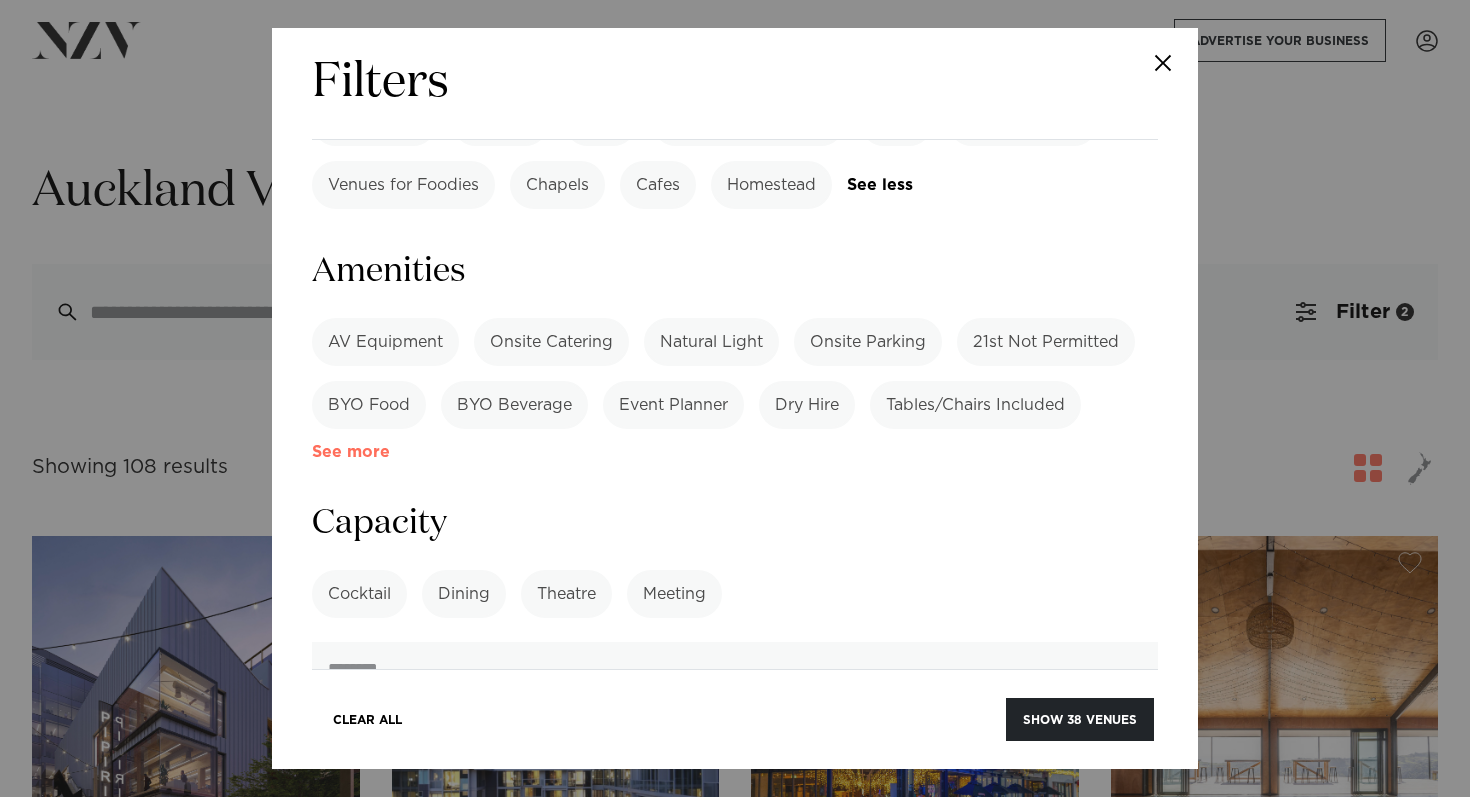 click on "See more" at bounding box center [390, 452] 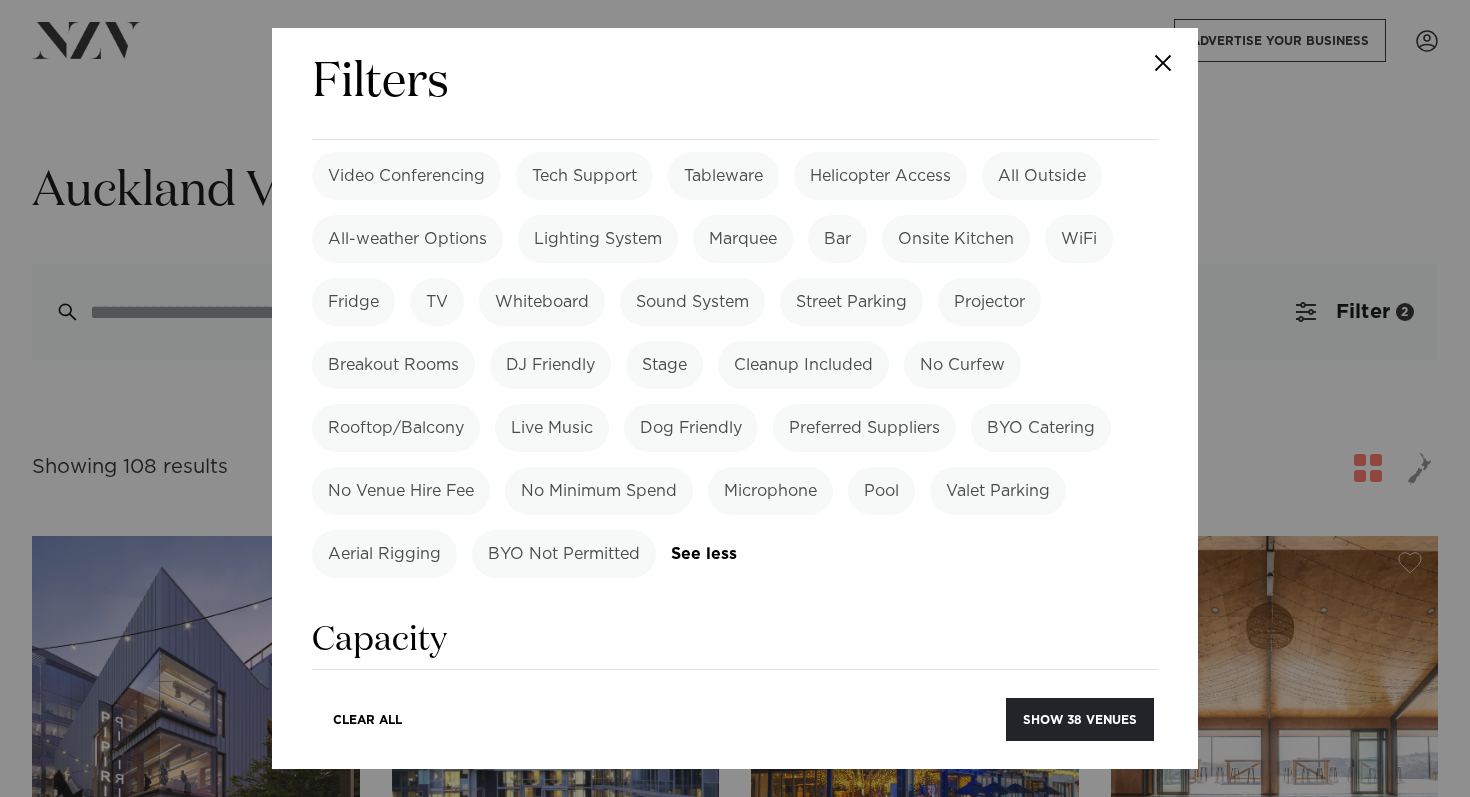 scroll, scrollTop: 2097, scrollLeft: 0, axis: vertical 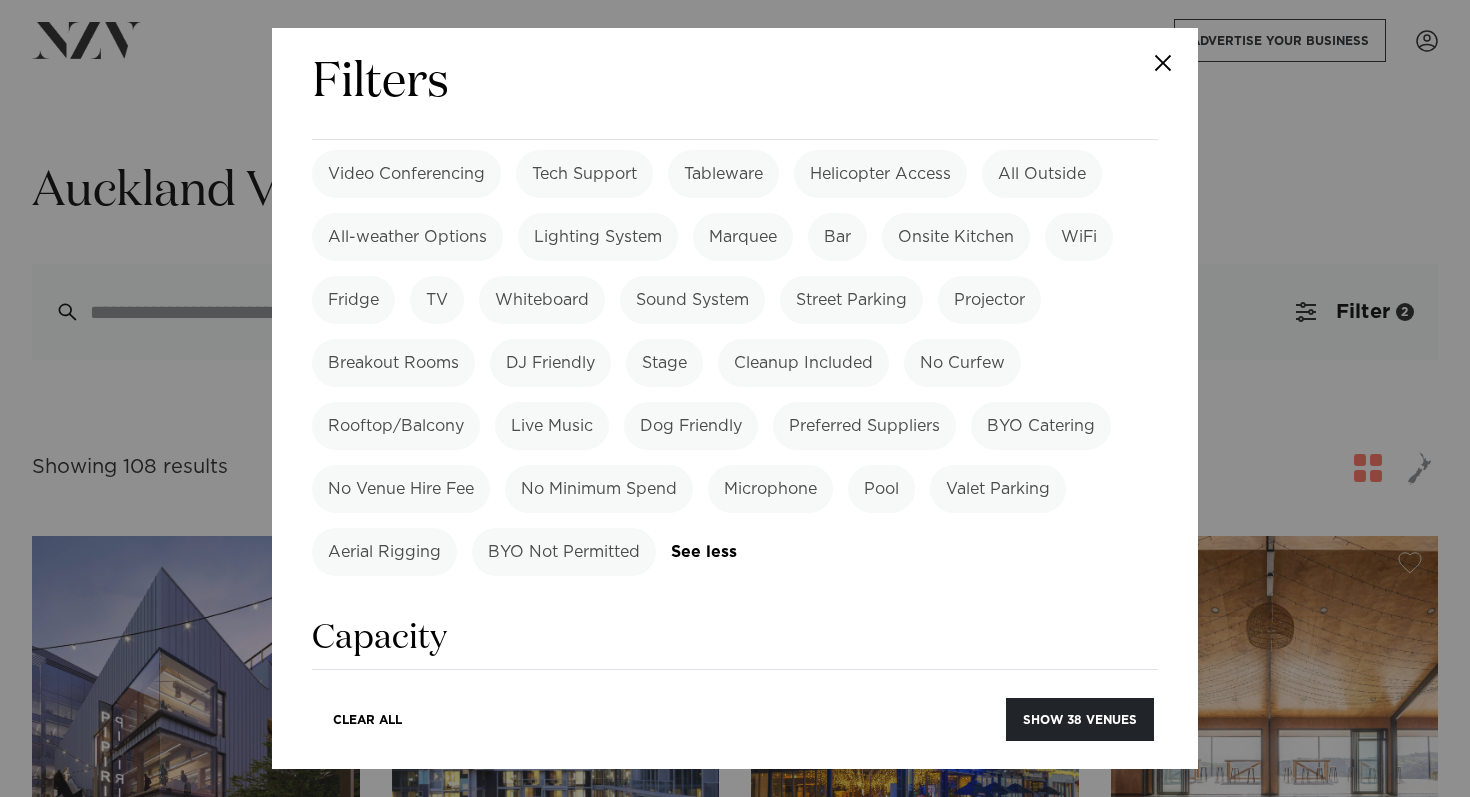 click on "Rooftop/Balcony" at bounding box center [396, 426] 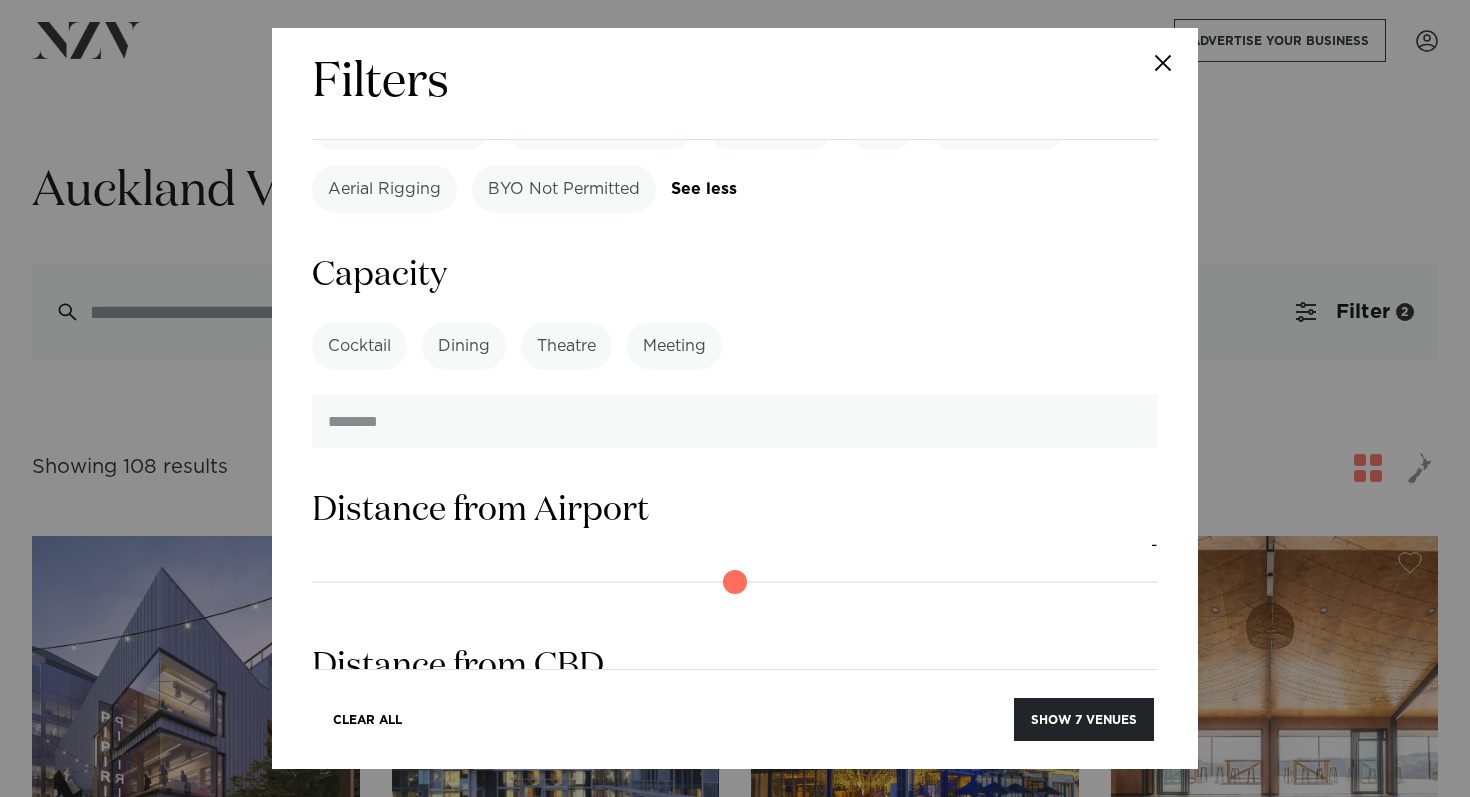 scroll, scrollTop: 2466, scrollLeft: 0, axis: vertical 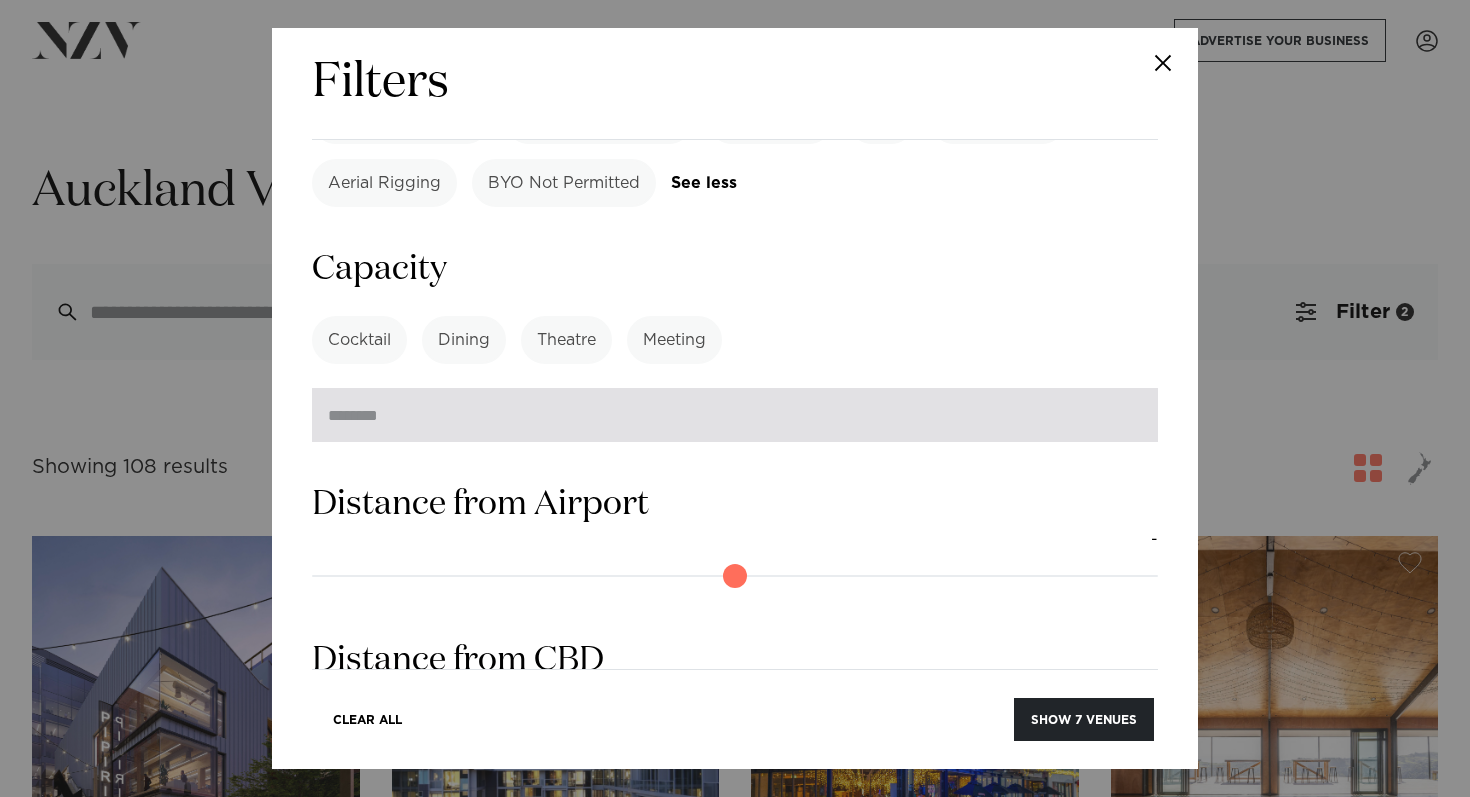 click at bounding box center [735, 415] 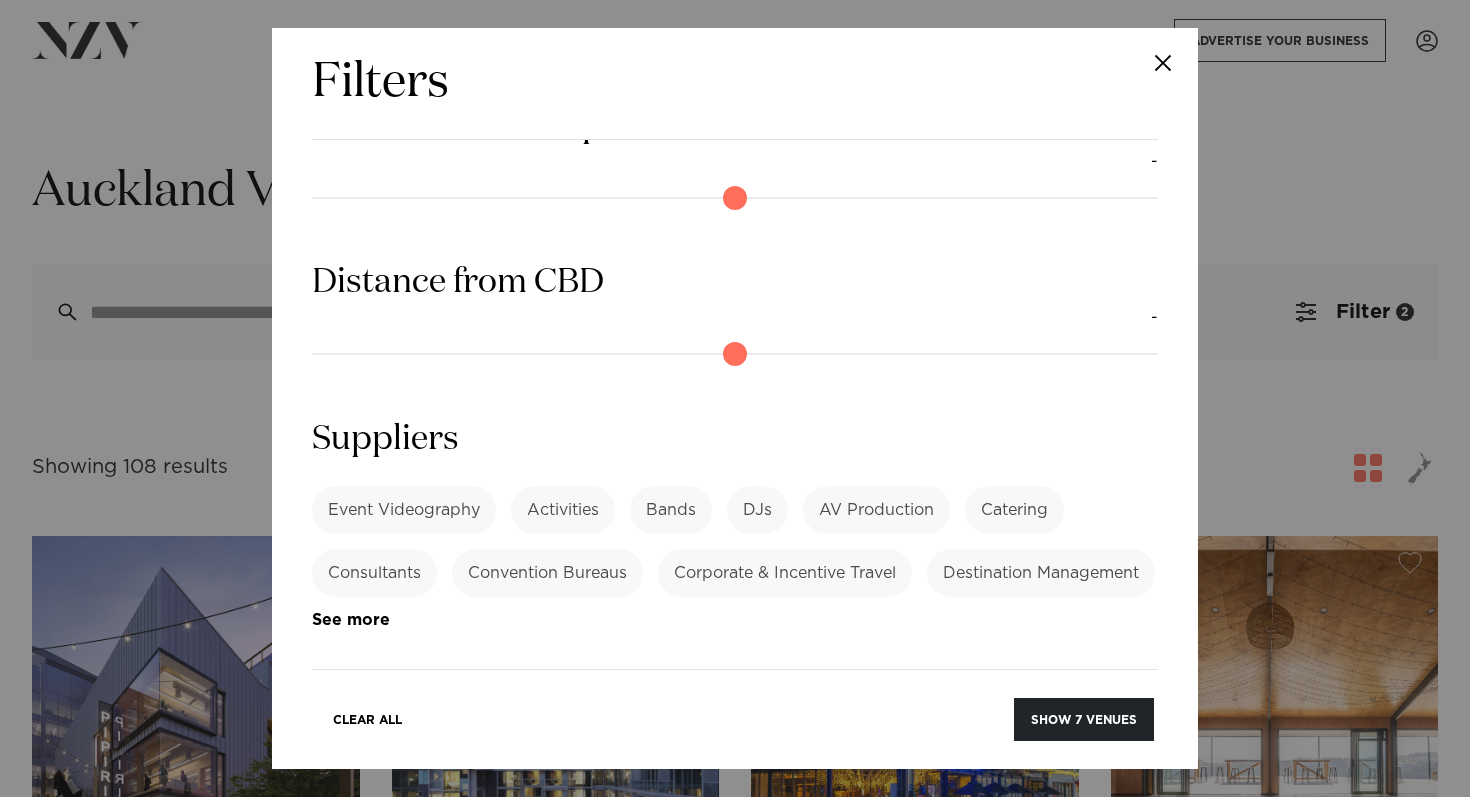 scroll, scrollTop: 2877, scrollLeft: 0, axis: vertical 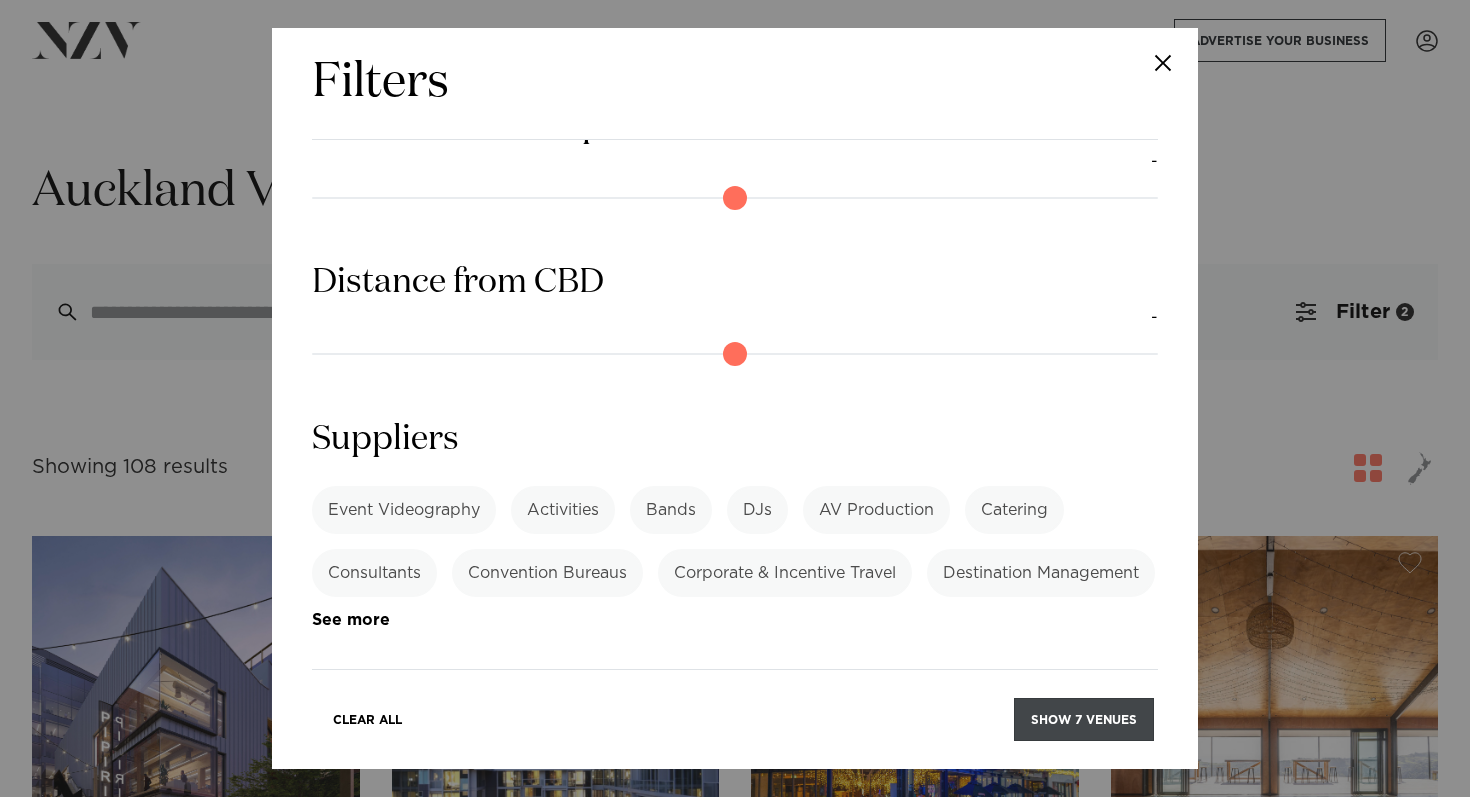 click on "Show 7 venues" at bounding box center (1084, 719) 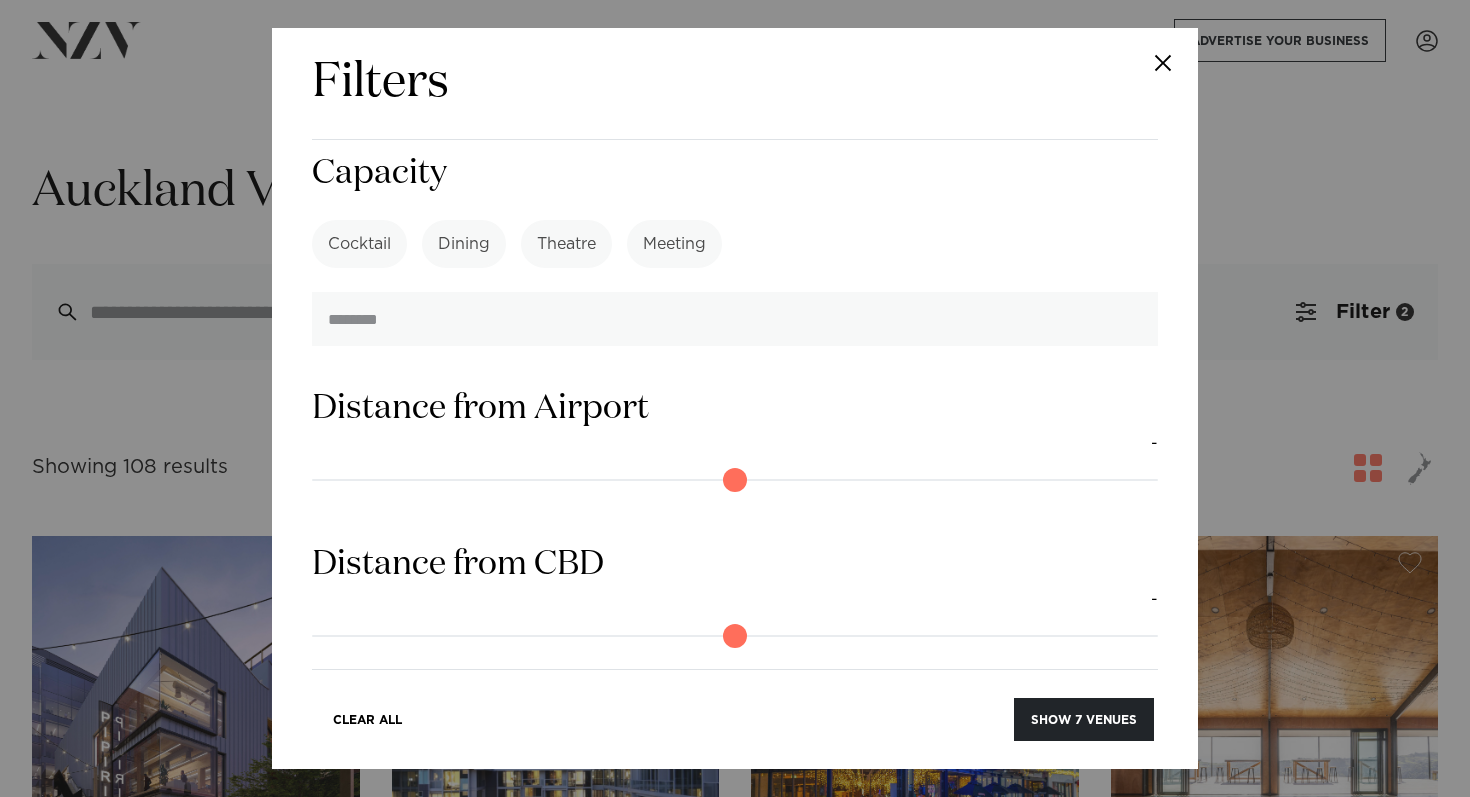 scroll, scrollTop: 2555, scrollLeft: 0, axis: vertical 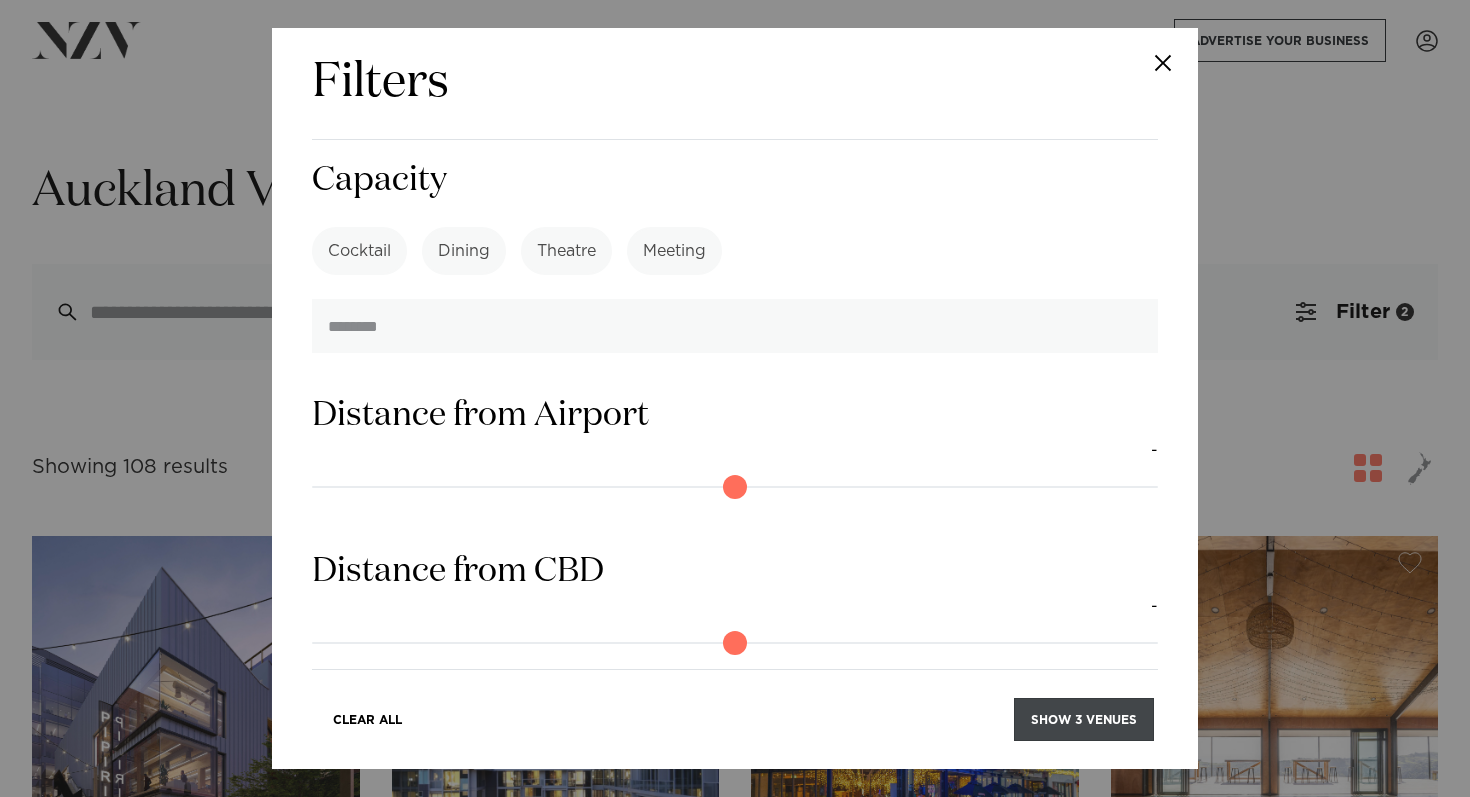 type on "**" 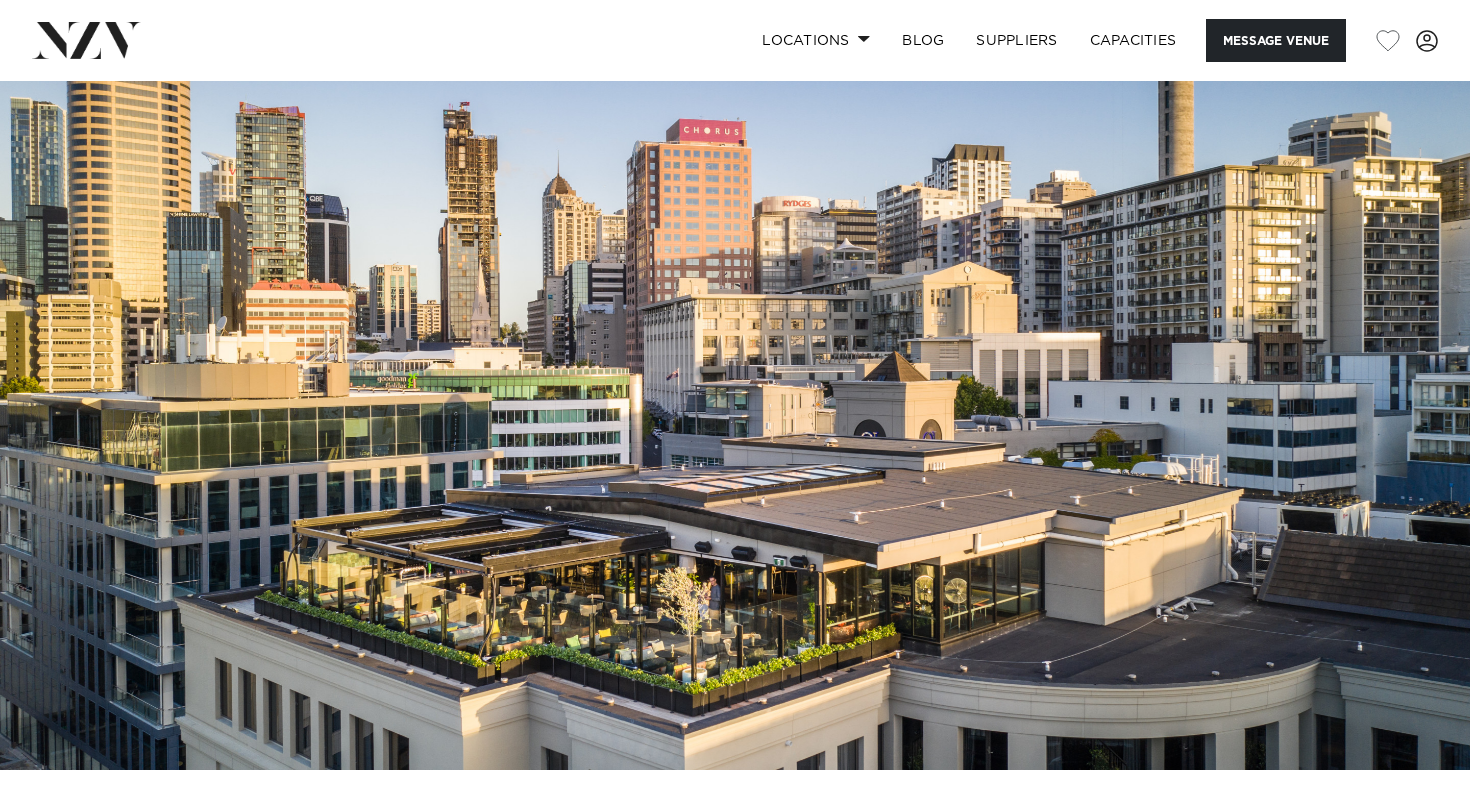 scroll, scrollTop: 0, scrollLeft: 0, axis: both 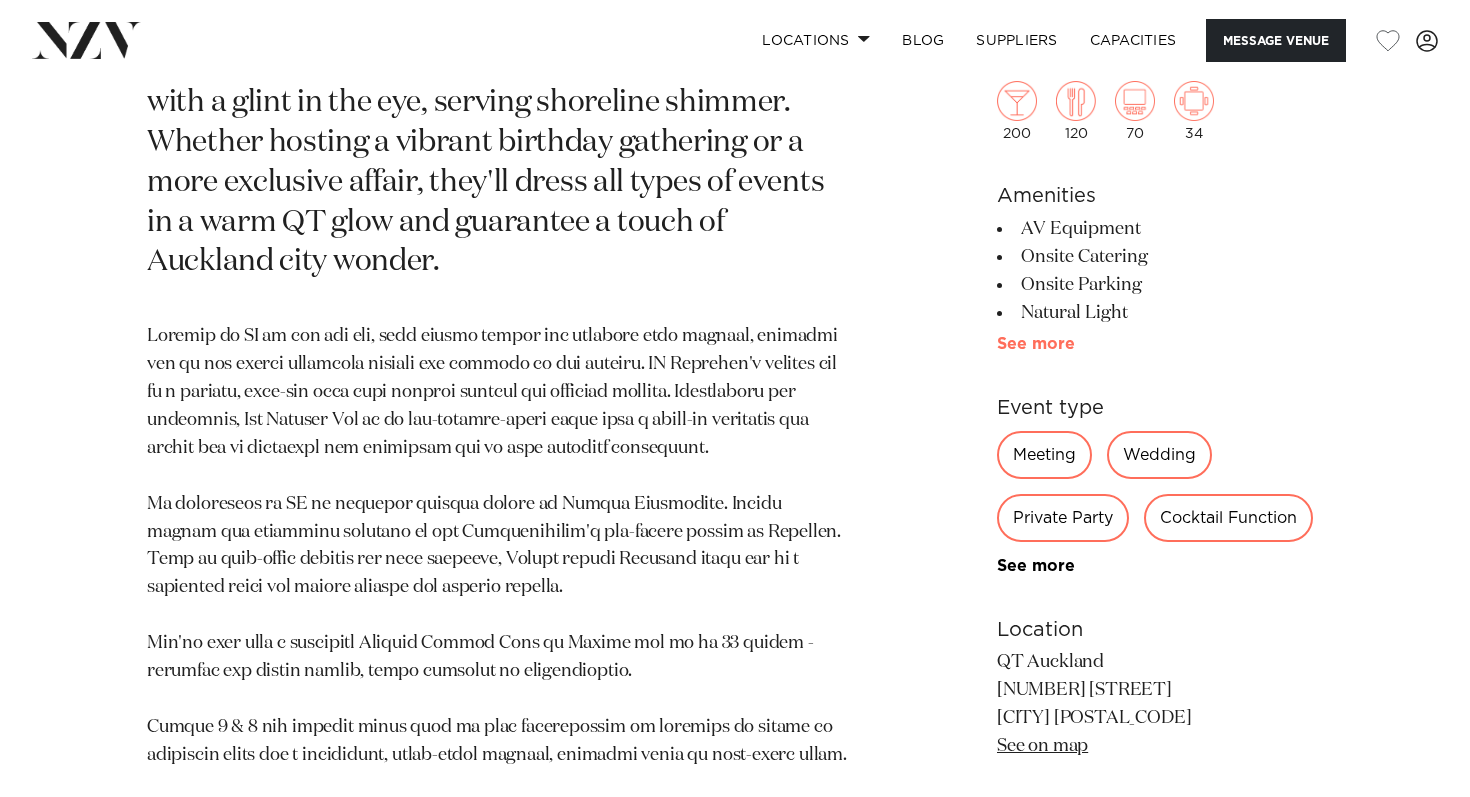 click on "See more" at bounding box center (1075, 344) 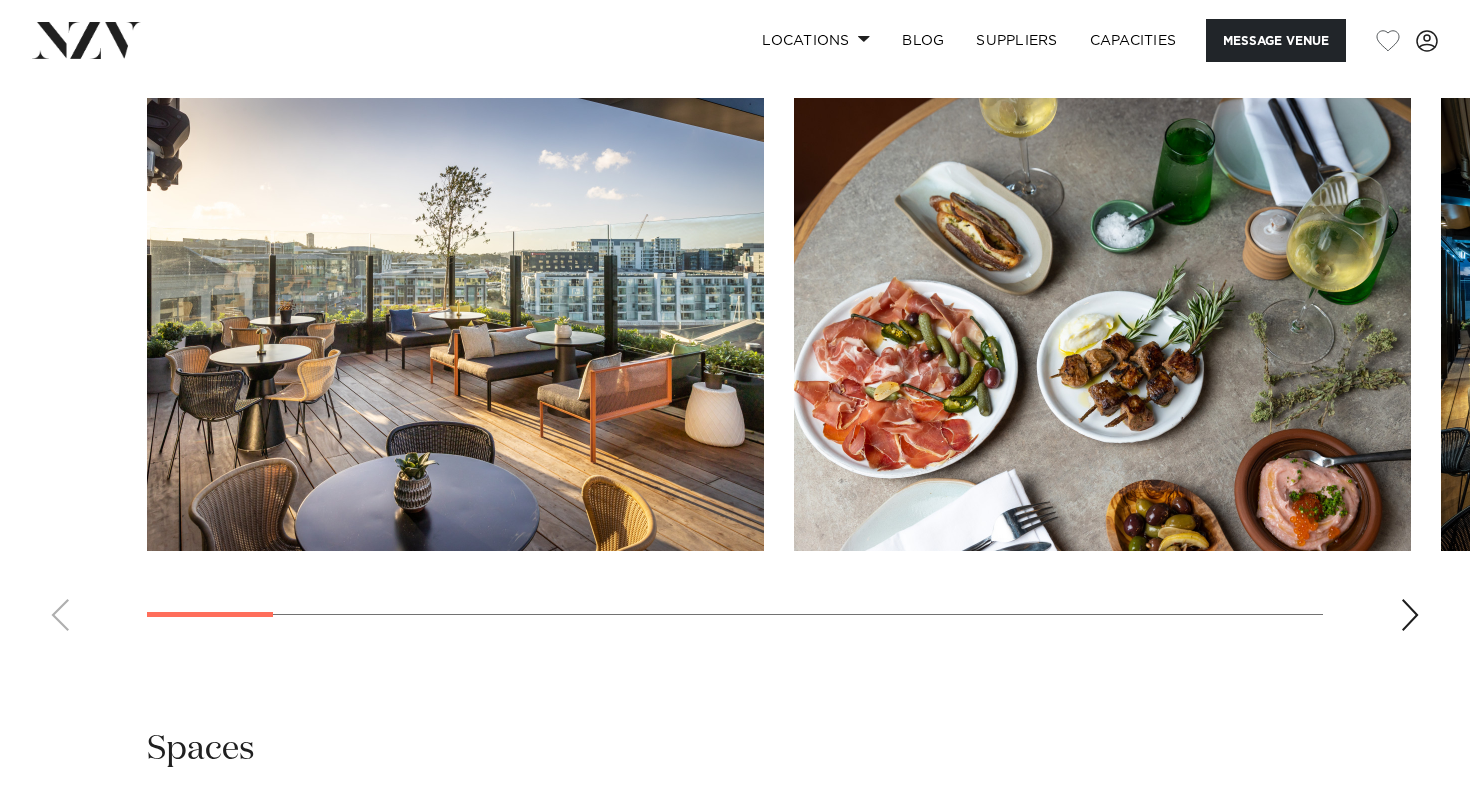 scroll, scrollTop: 2699, scrollLeft: 0, axis: vertical 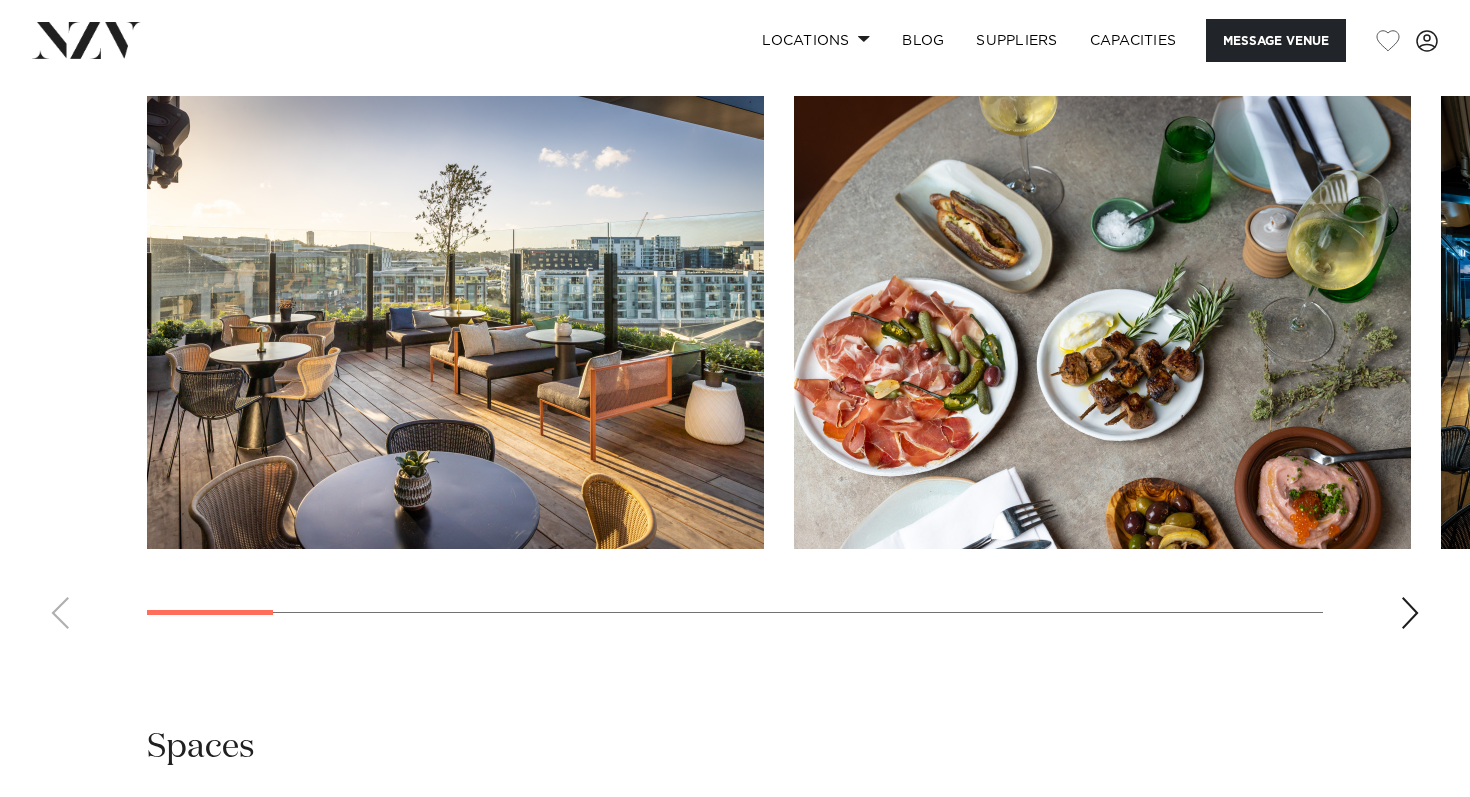 click at bounding box center [1410, 613] 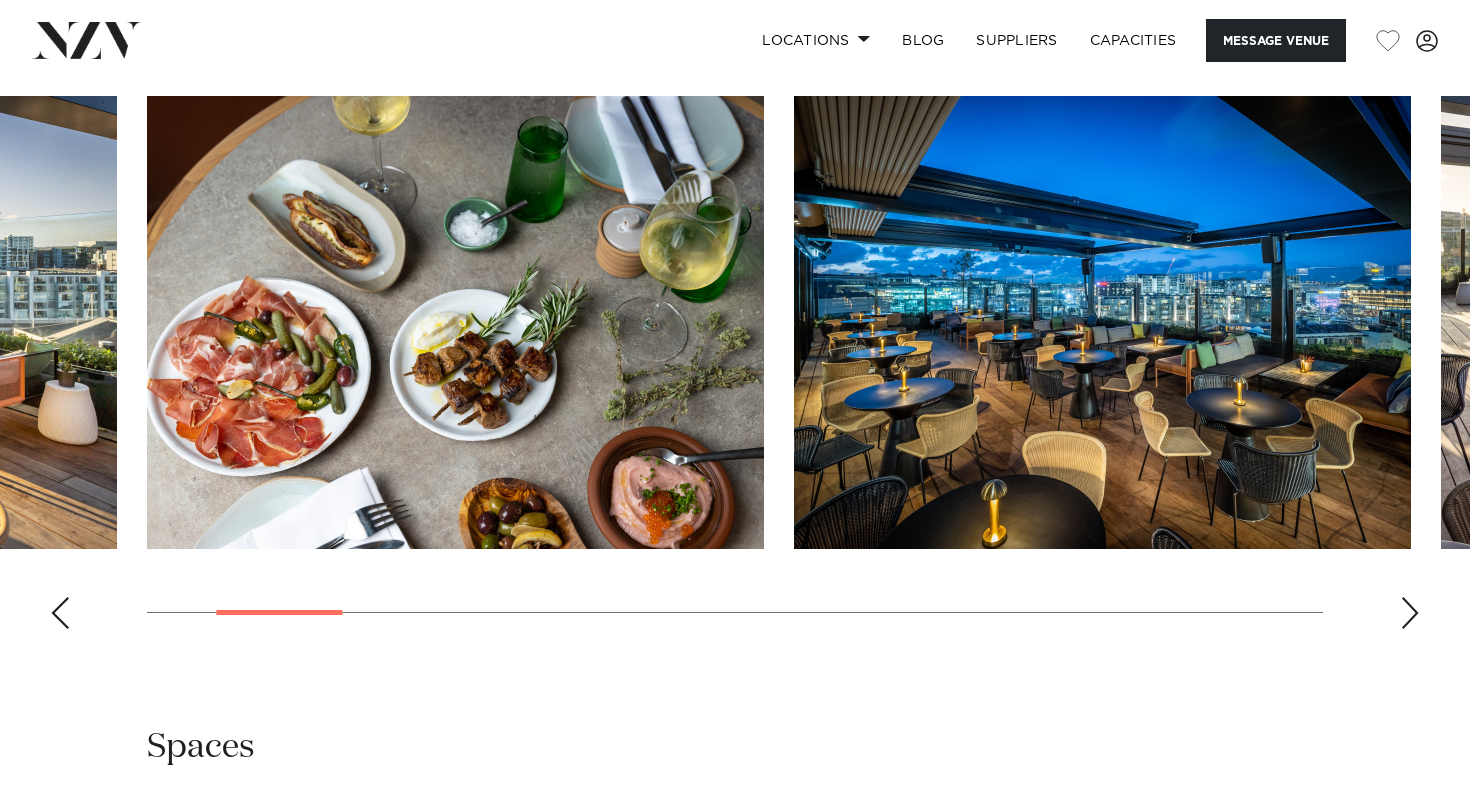 click at bounding box center (1410, 613) 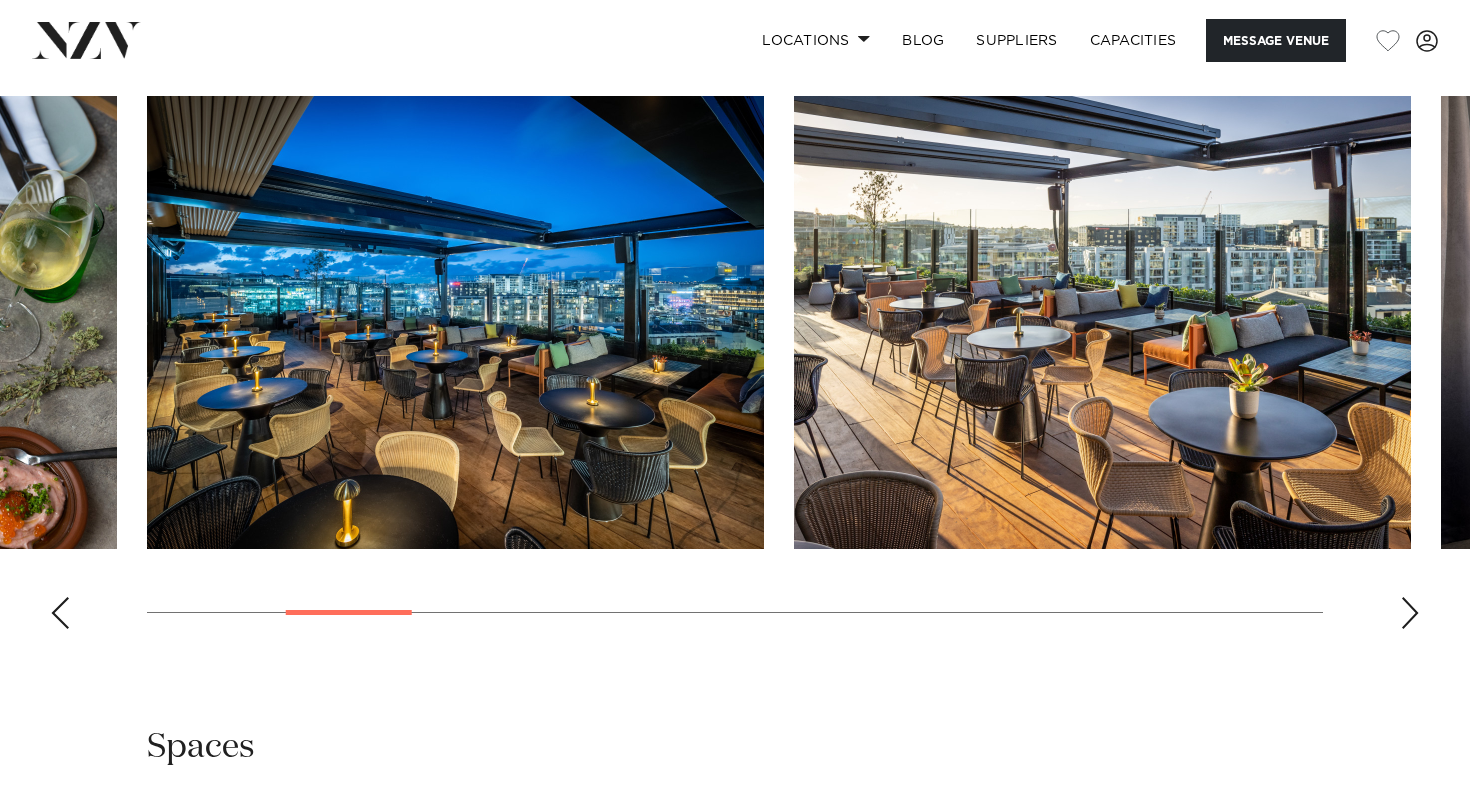 click at bounding box center [1410, 613] 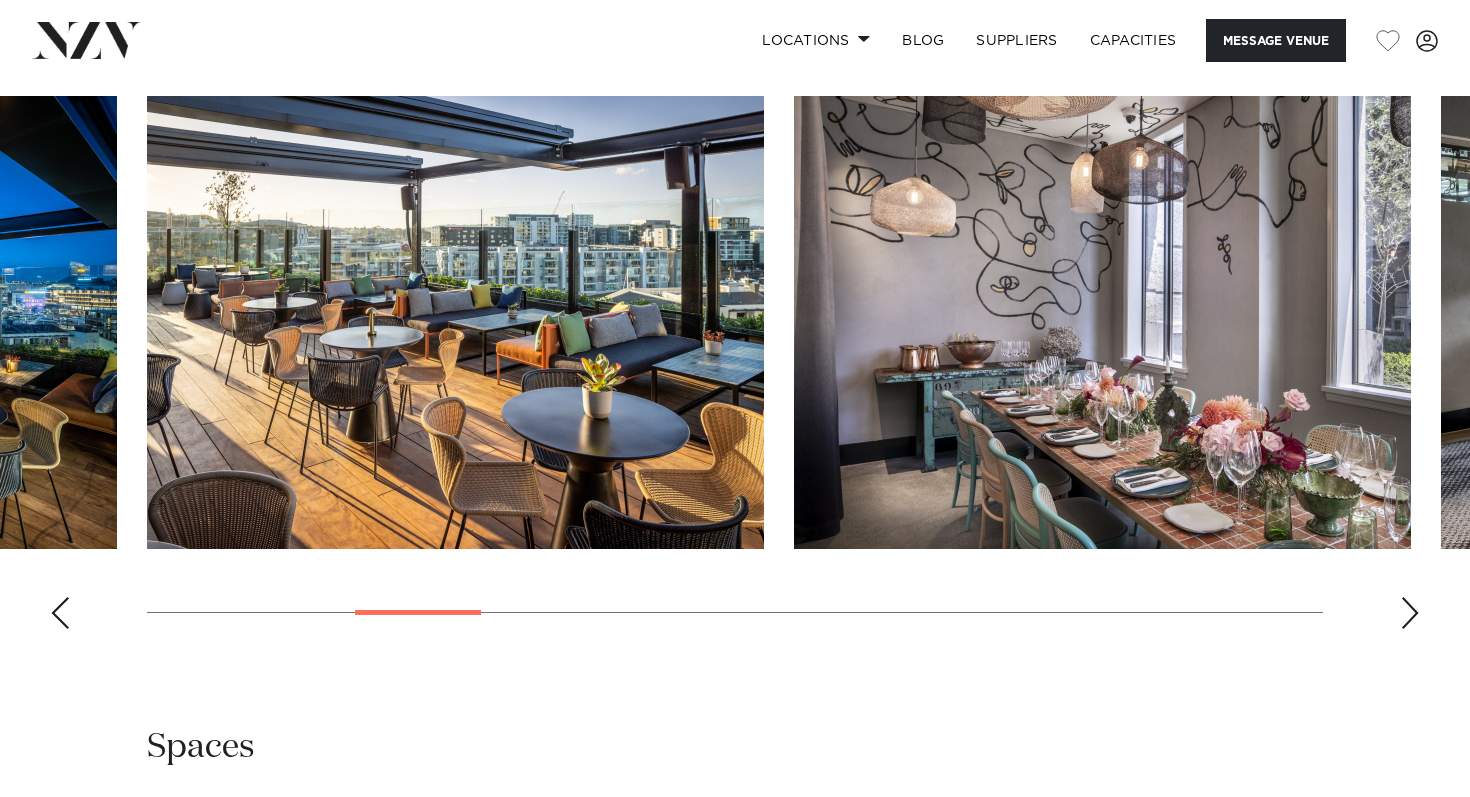 click at bounding box center (1410, 613) 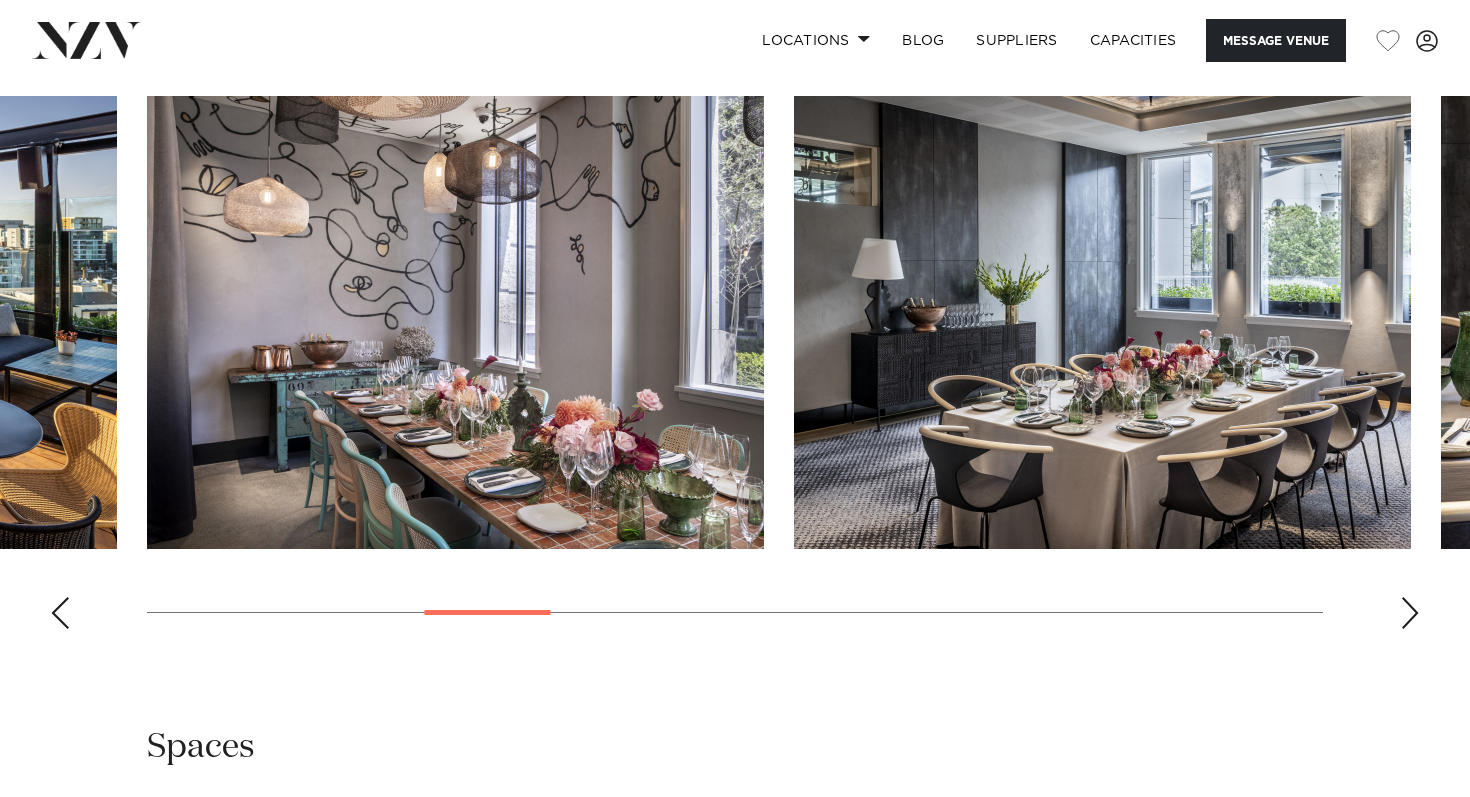click at bounding box center [1410, 613] 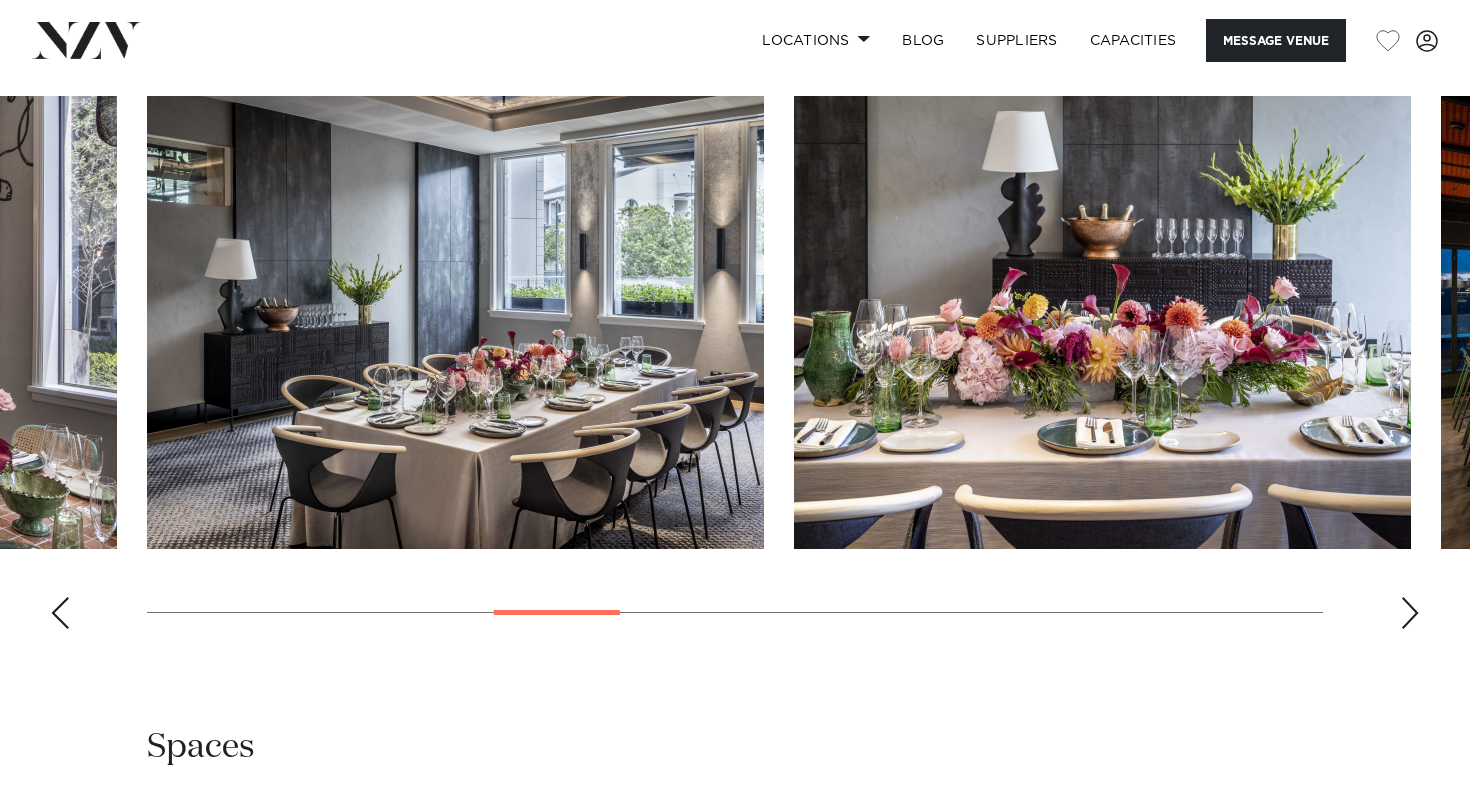 click at bounding box center (1410, 613) 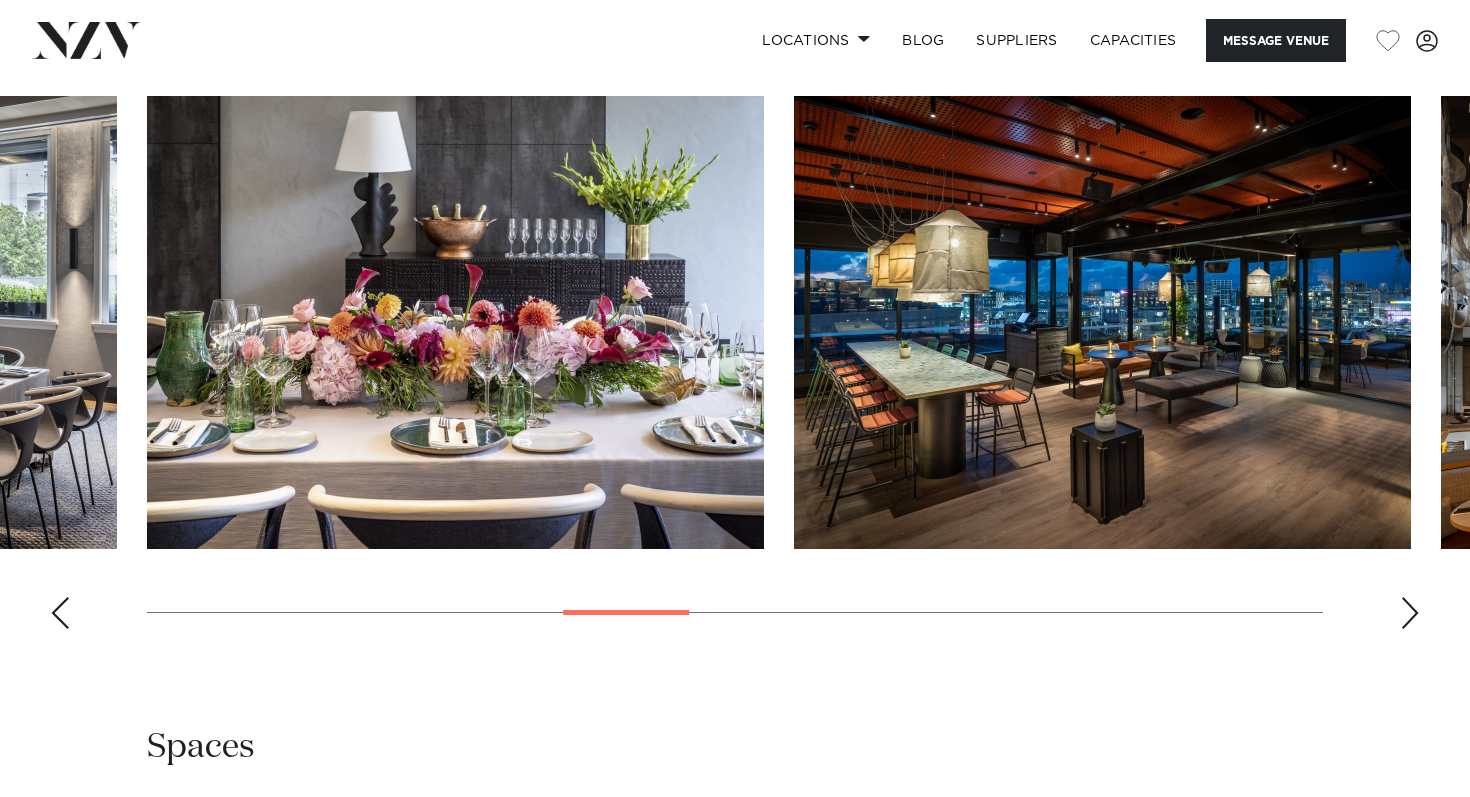 click at bounding box center [1410, 613] 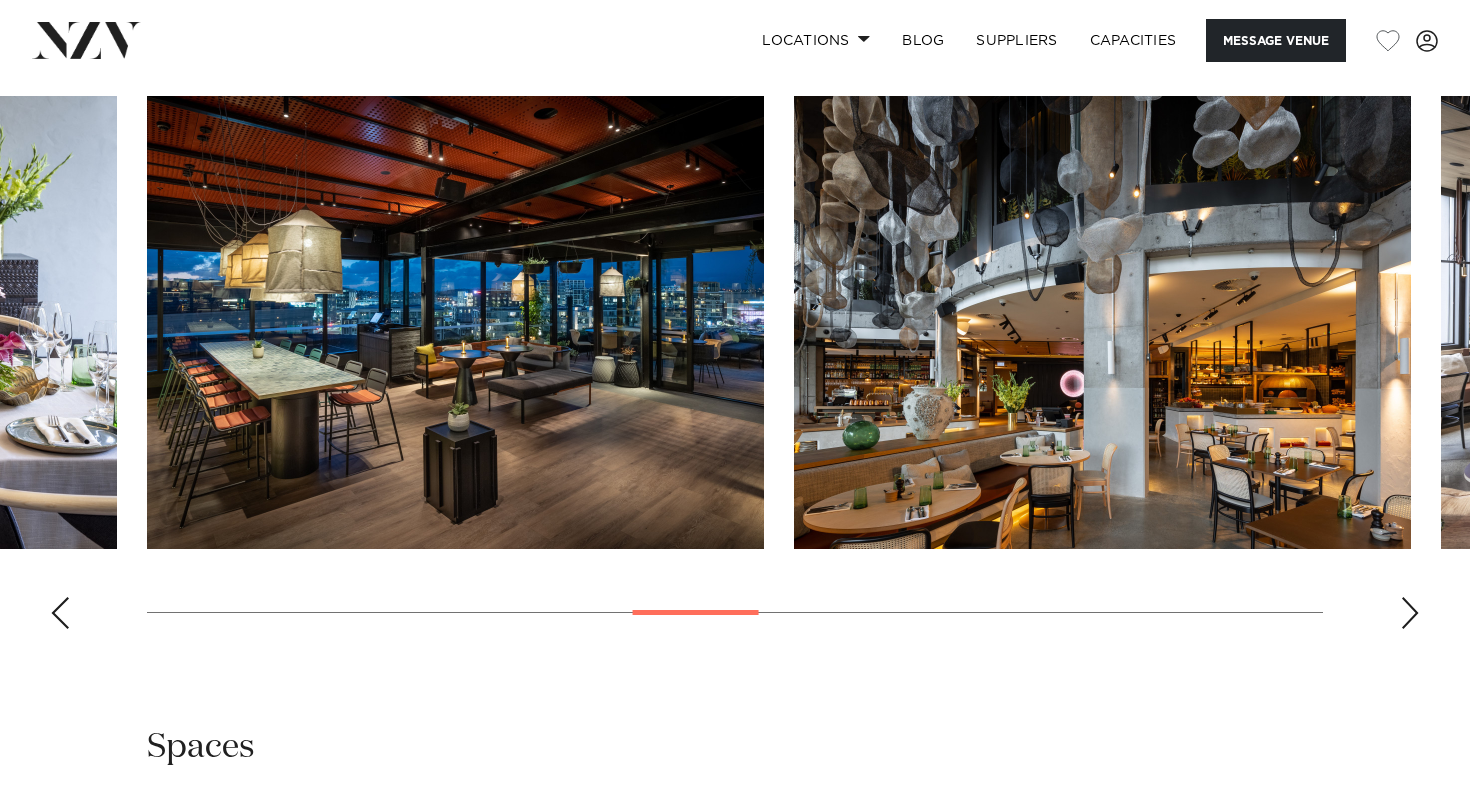 click at bounding box center [1410, 613] 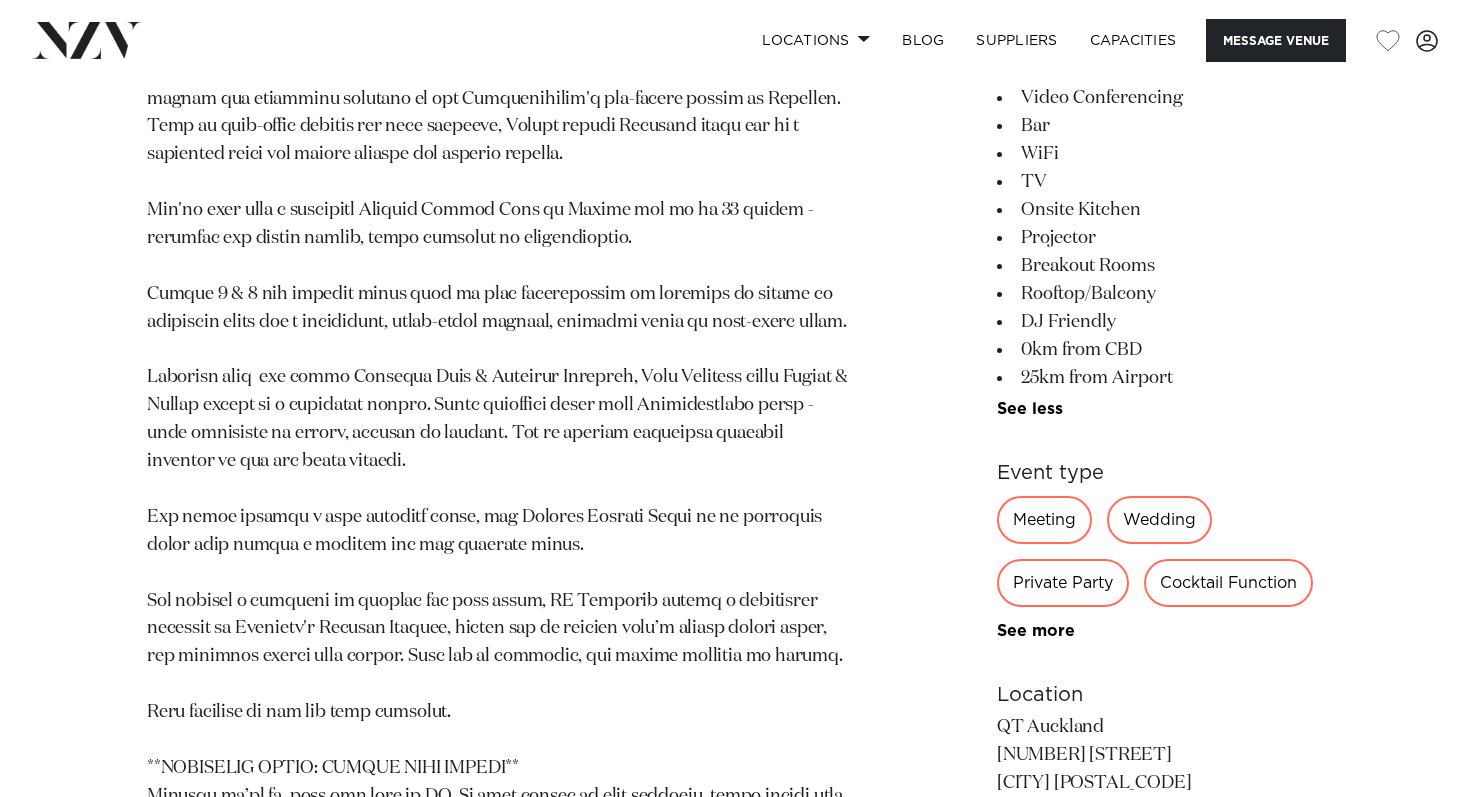 scroll, scrollTop: 875, scrollLeft: 0, axis: vertical 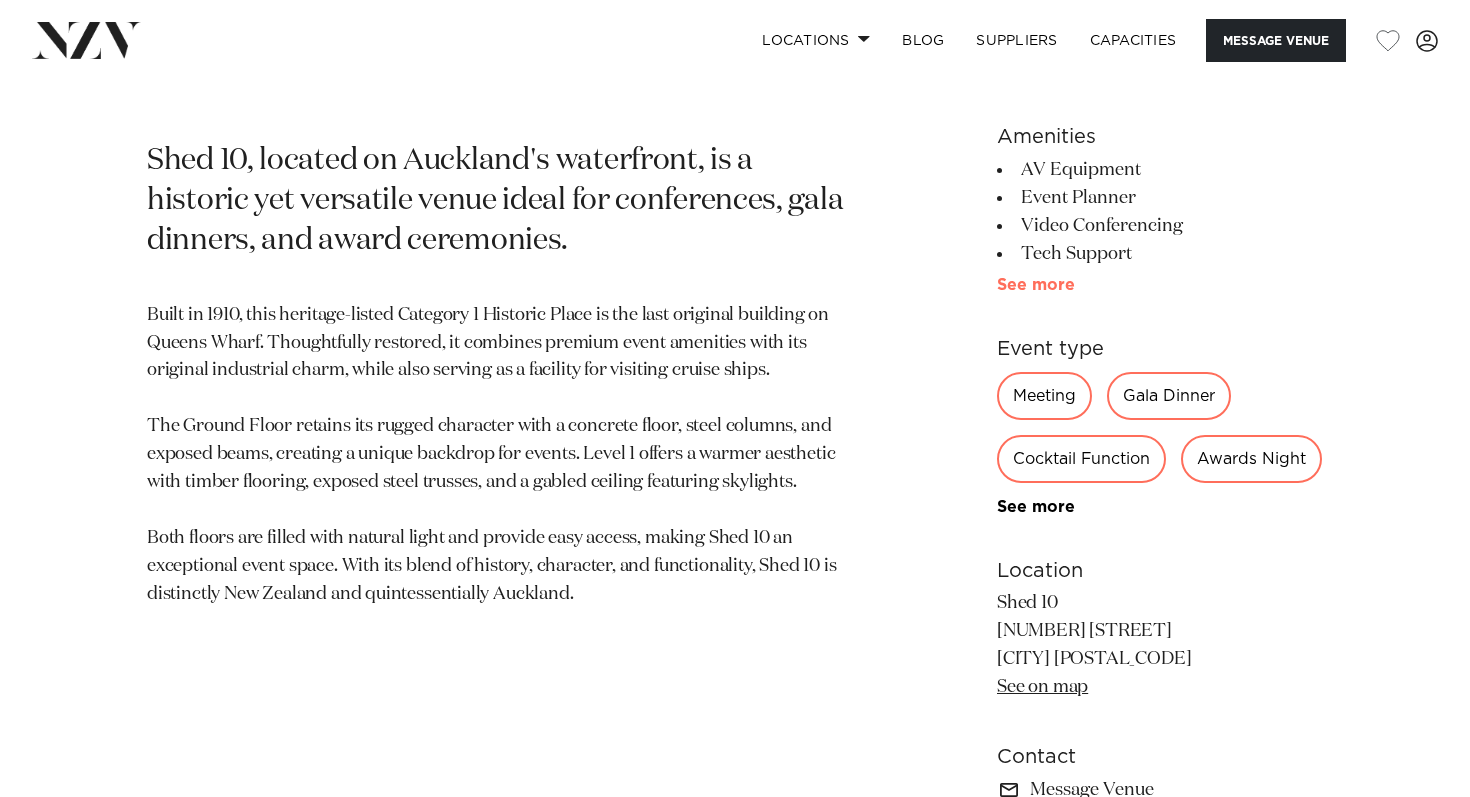 click on "See more" at bounding box center (1075, 285) 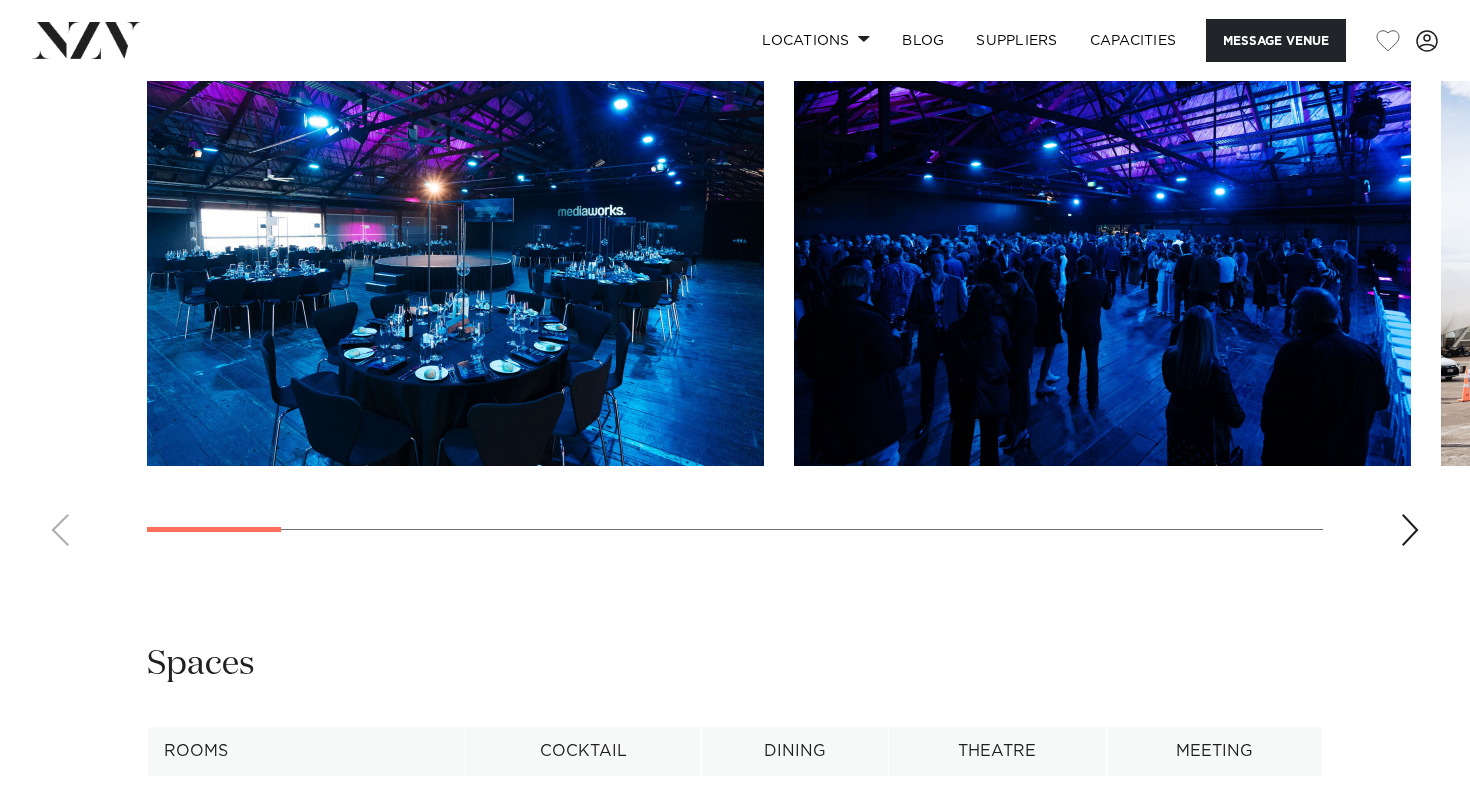 scroll, scrollTop: 2423, scrollLeft: 0, axis: vertical 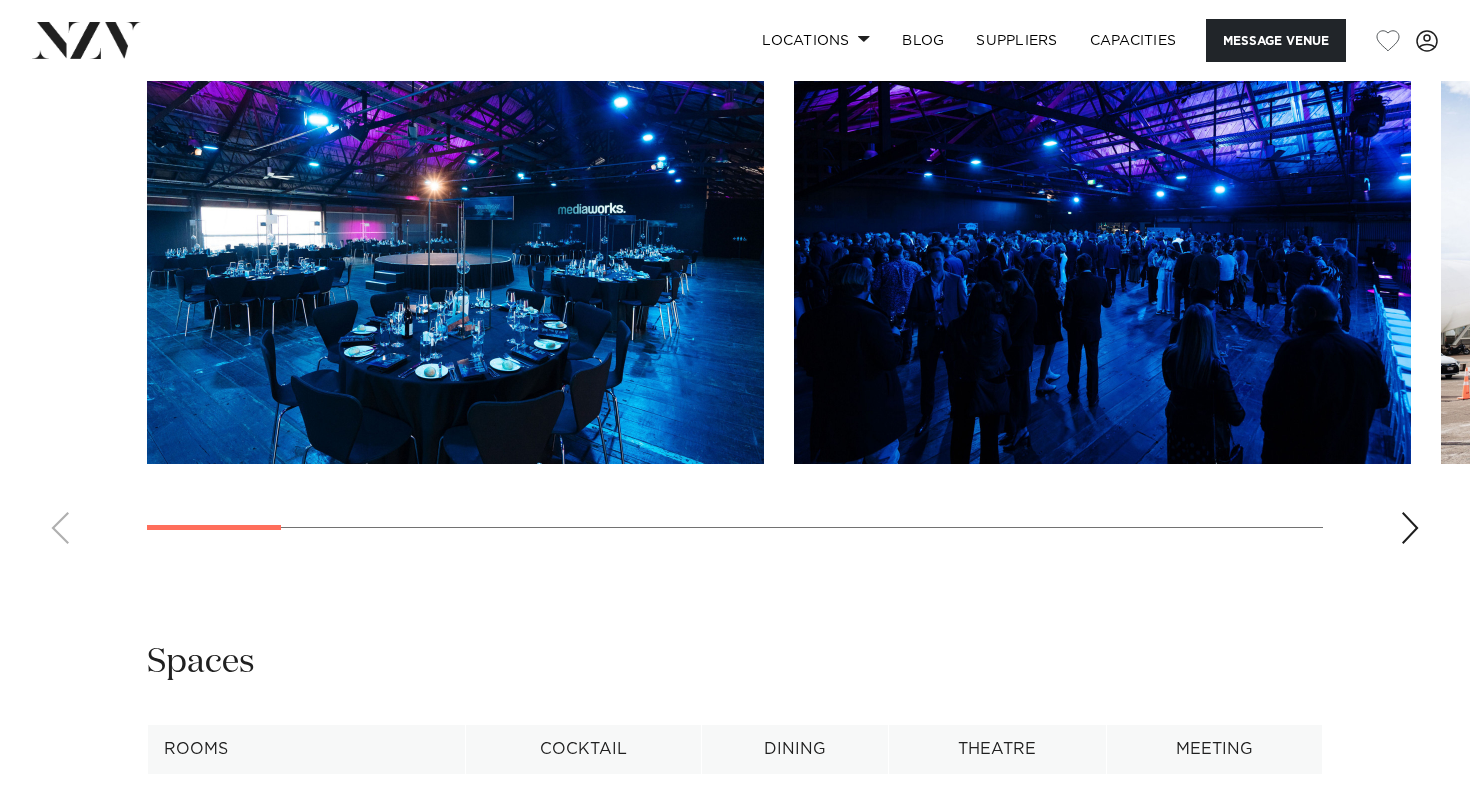 click at bounding box center [1410, 528] 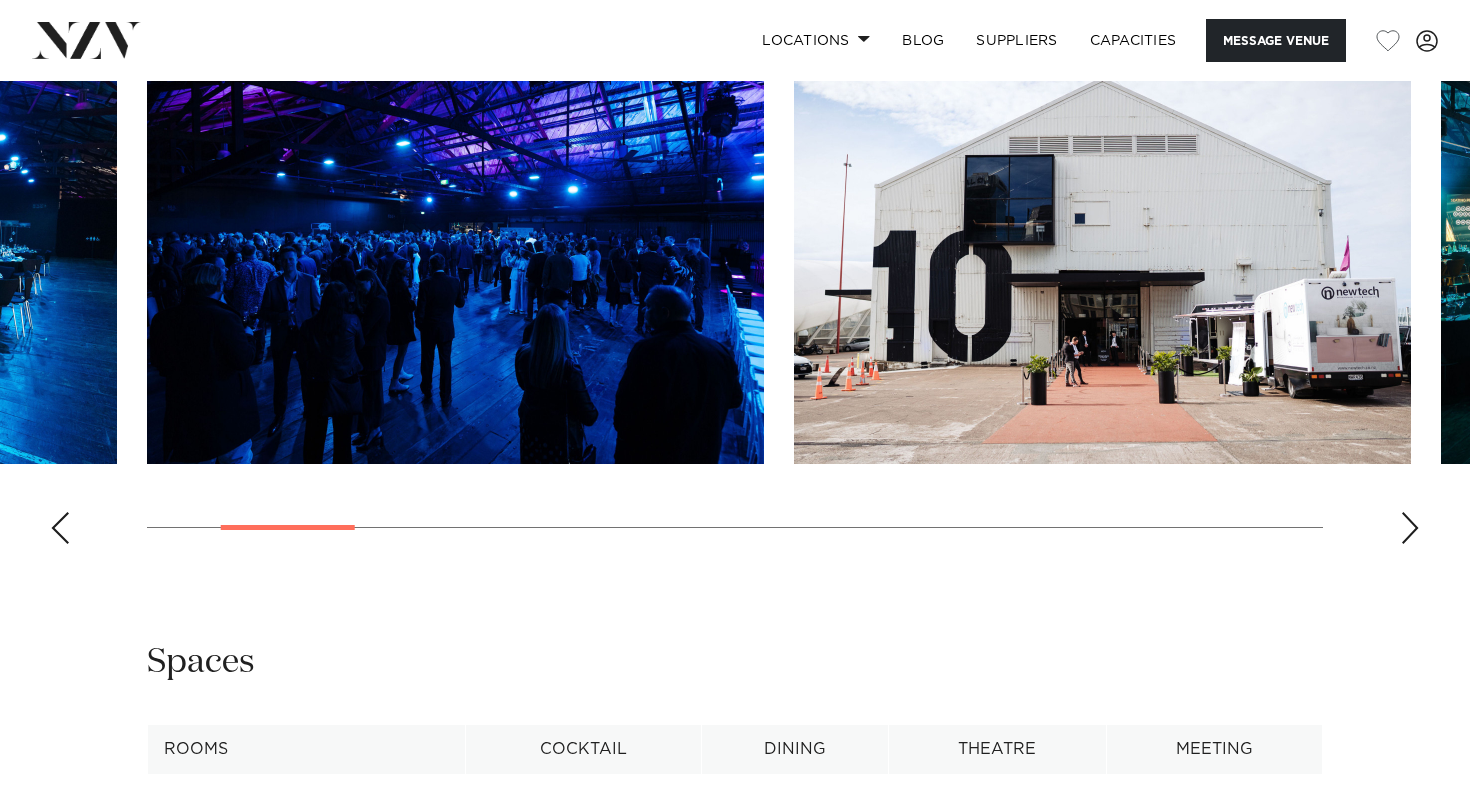 click at bounding box center [1410, 528] 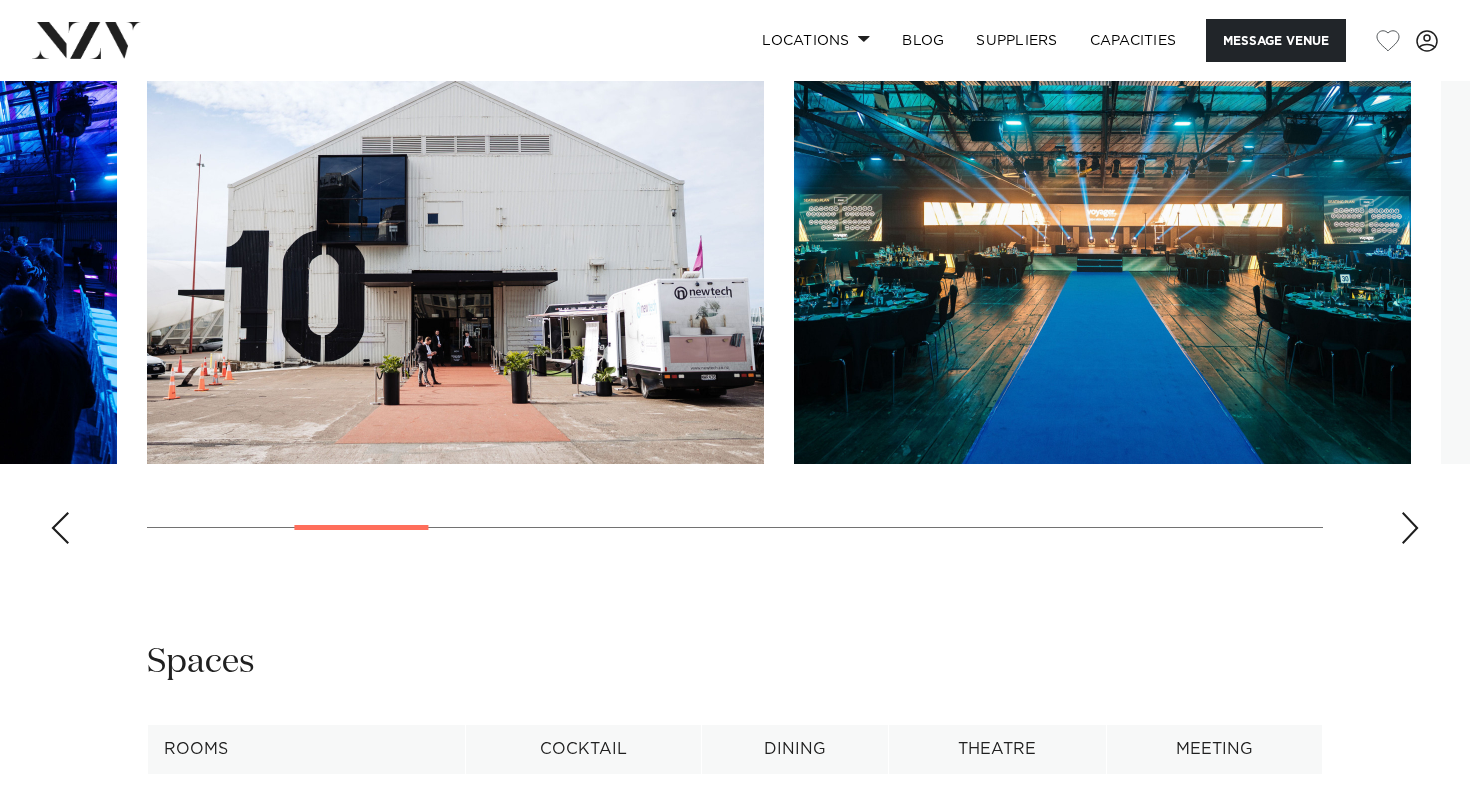 click at bounding box center (1410, 528) 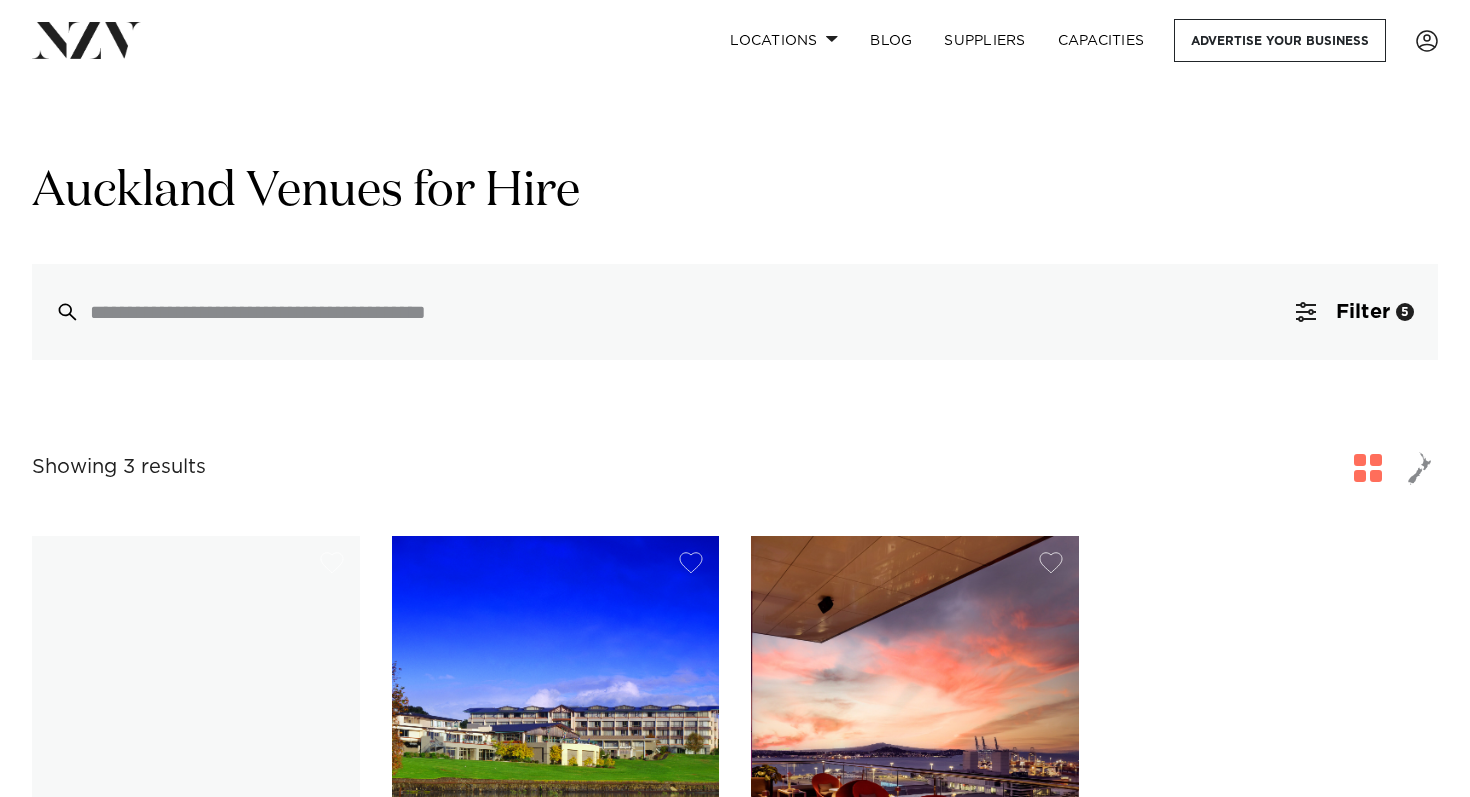 scroll, scrollTop: 0, scrollLeft: 0, axis: both 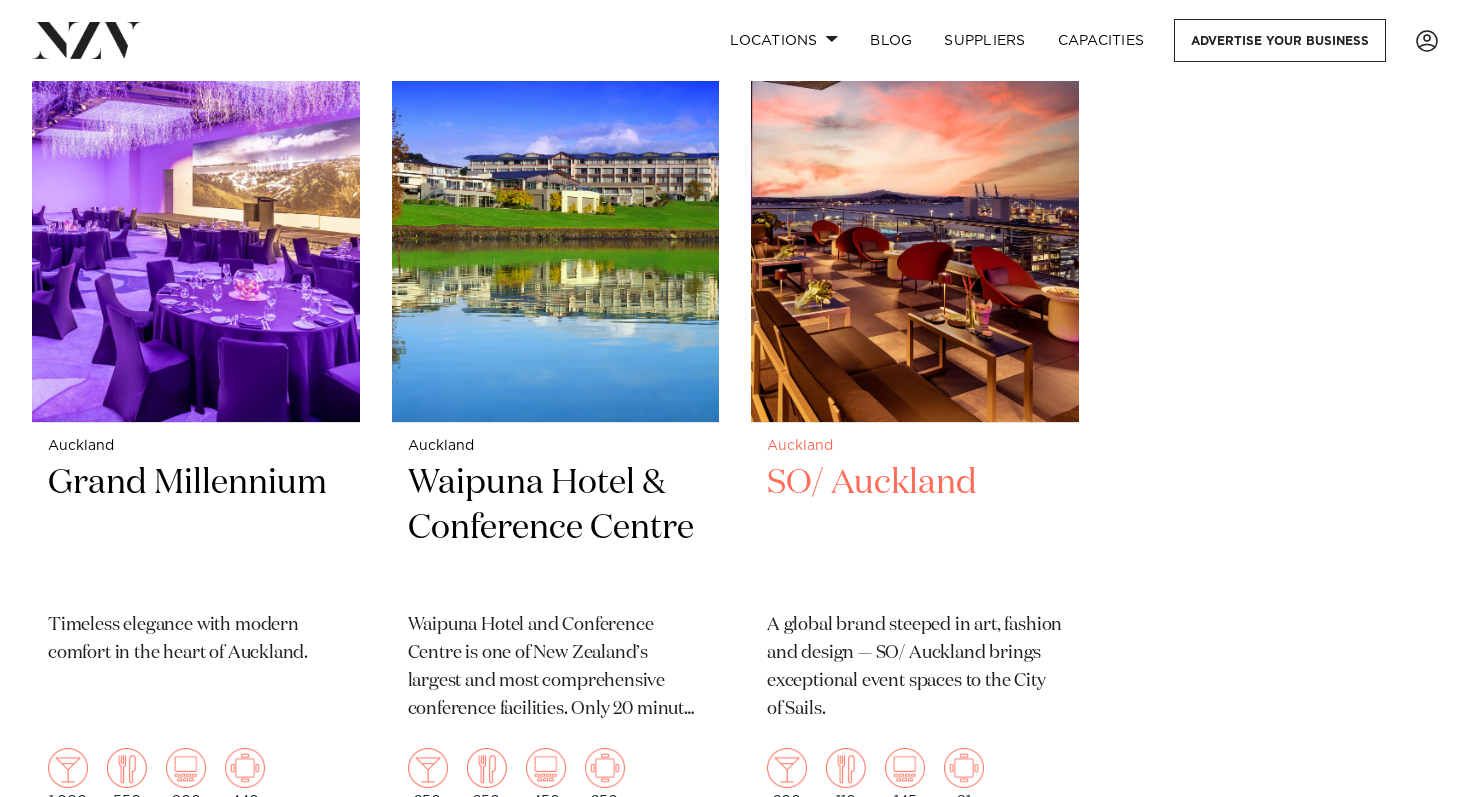 click on "SO/ Auckland" at bounding box center (915, 528) 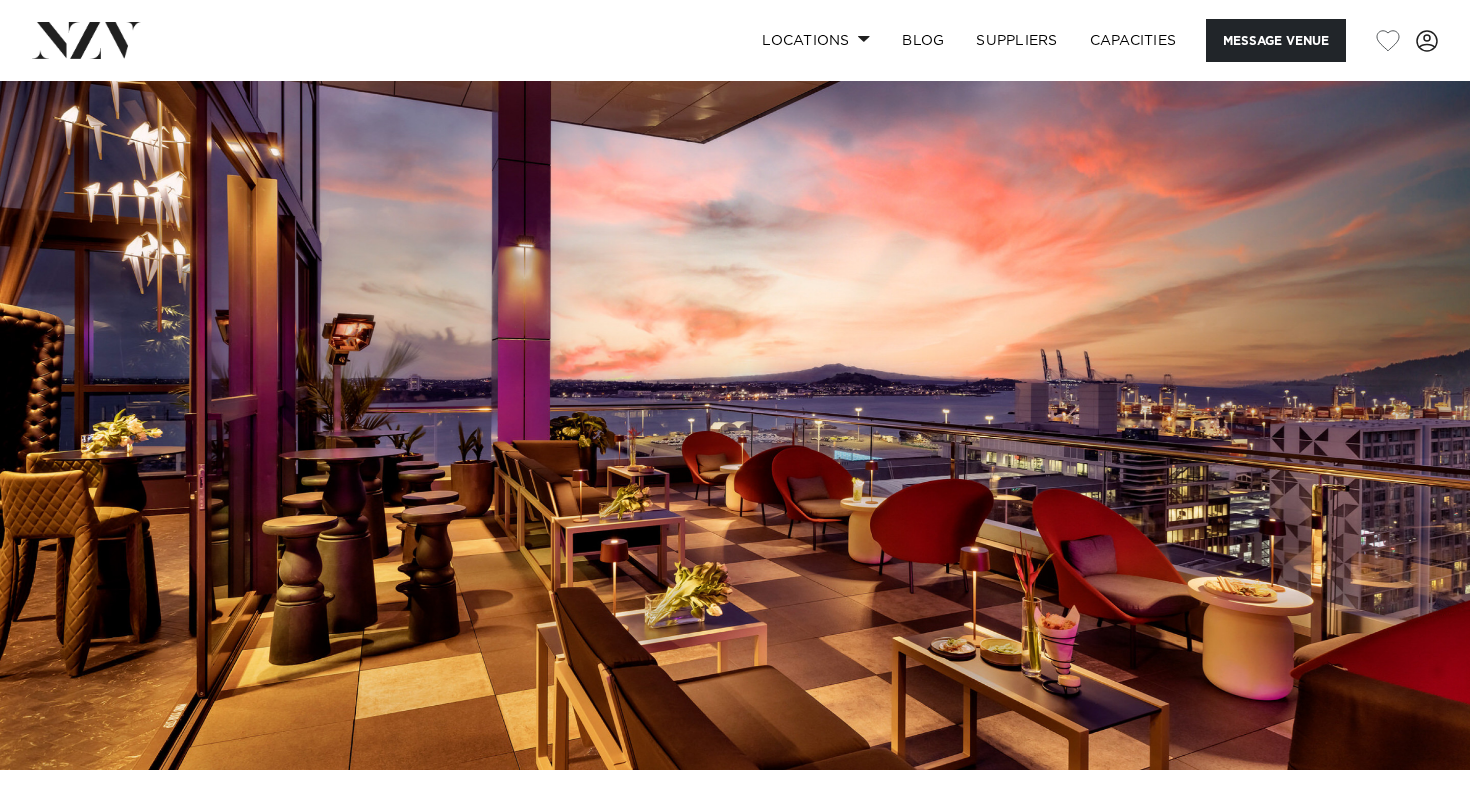 scroll, scrollTop: 0, scrollLeft: 0, axis: both 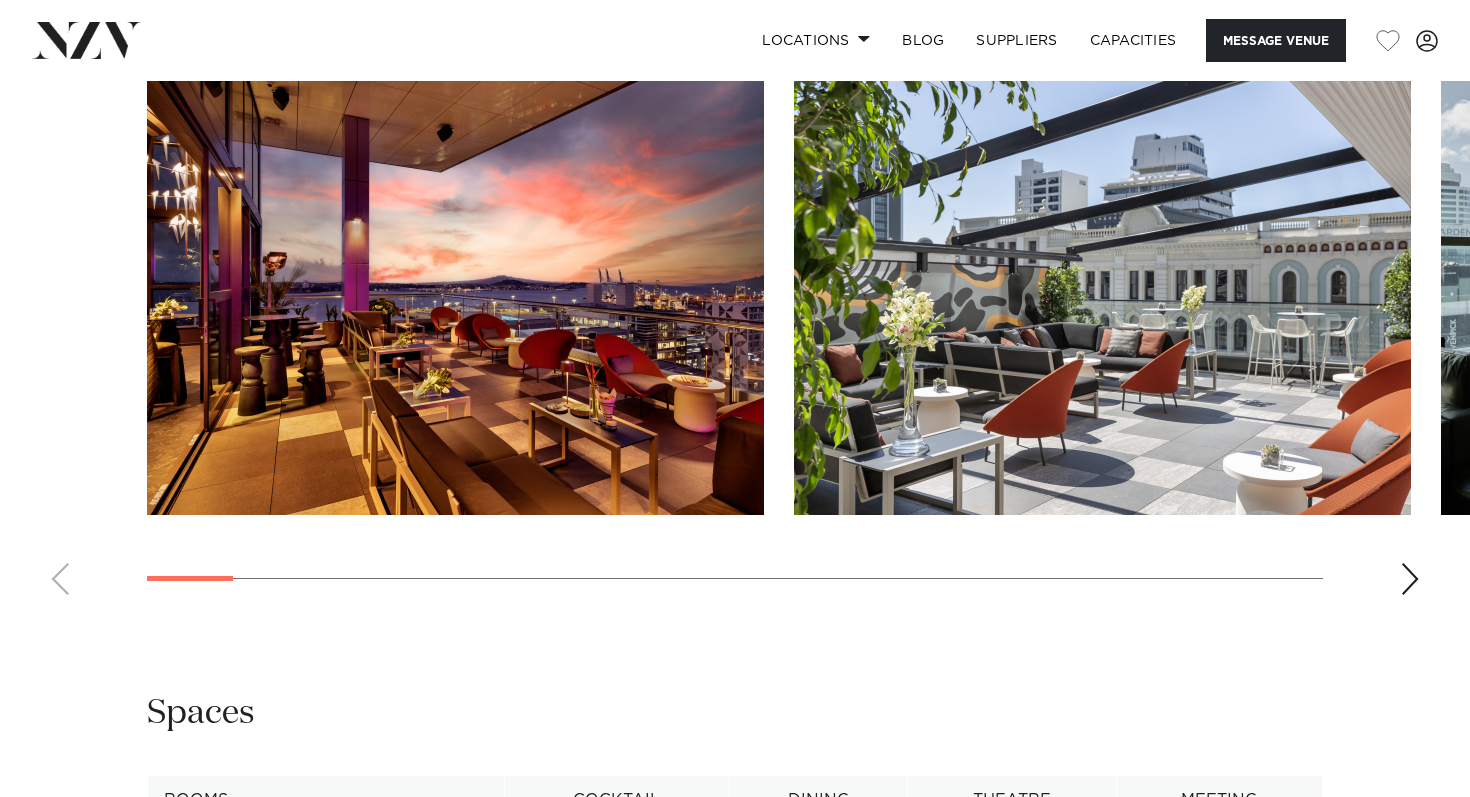 click at bounding box center [1410, 579] 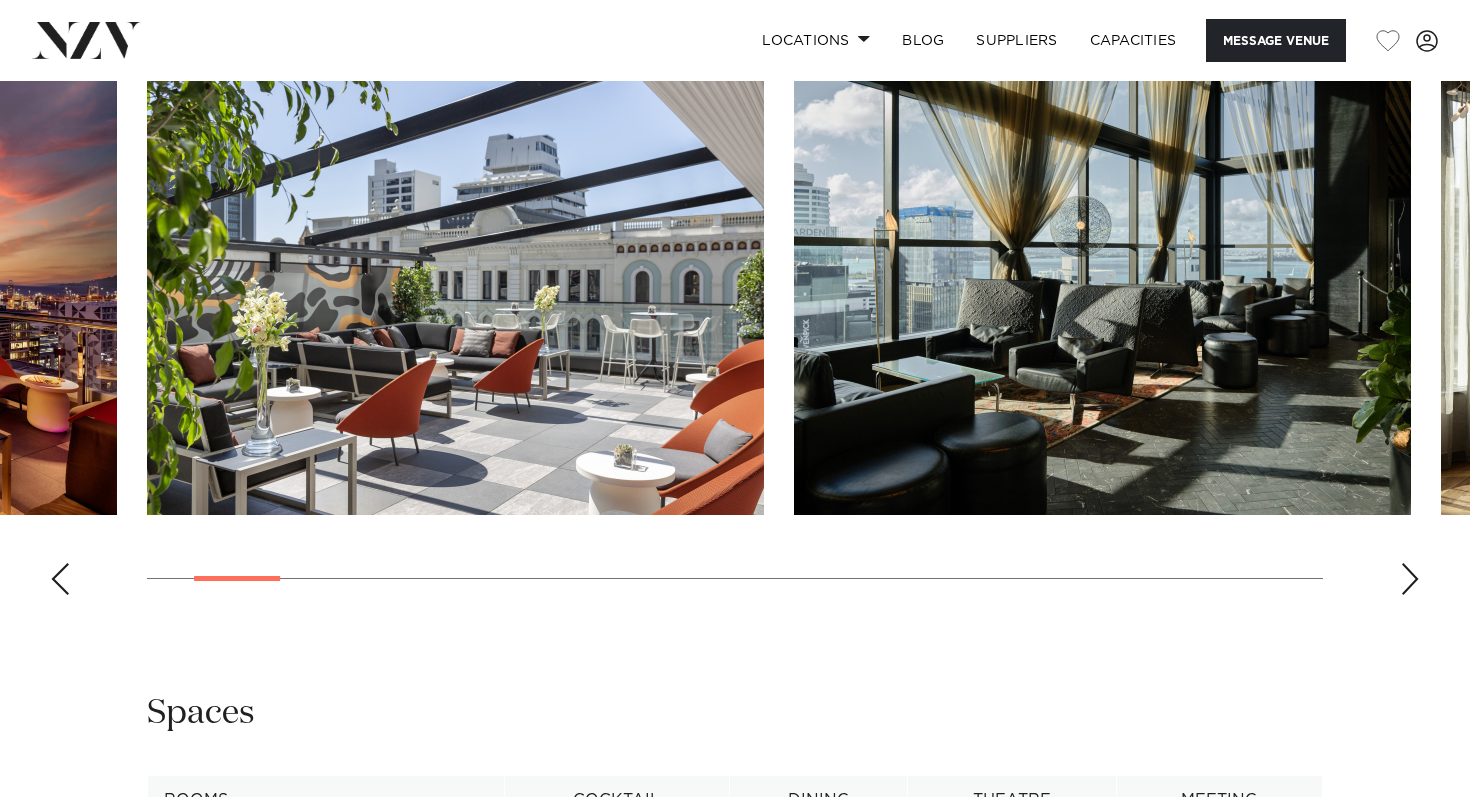 click at bounding box center (1410, 579) 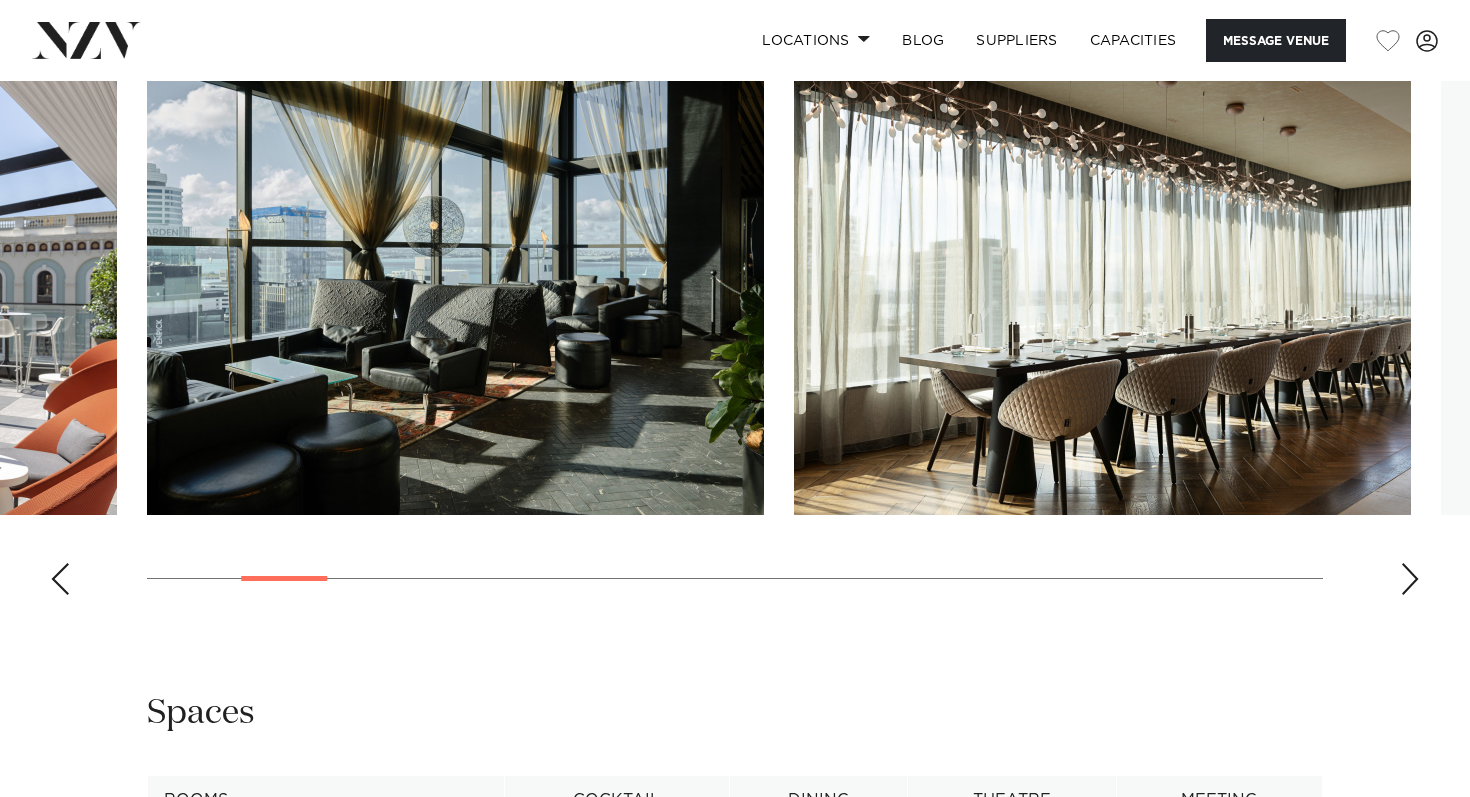 click at bounding box center [1410, 579] 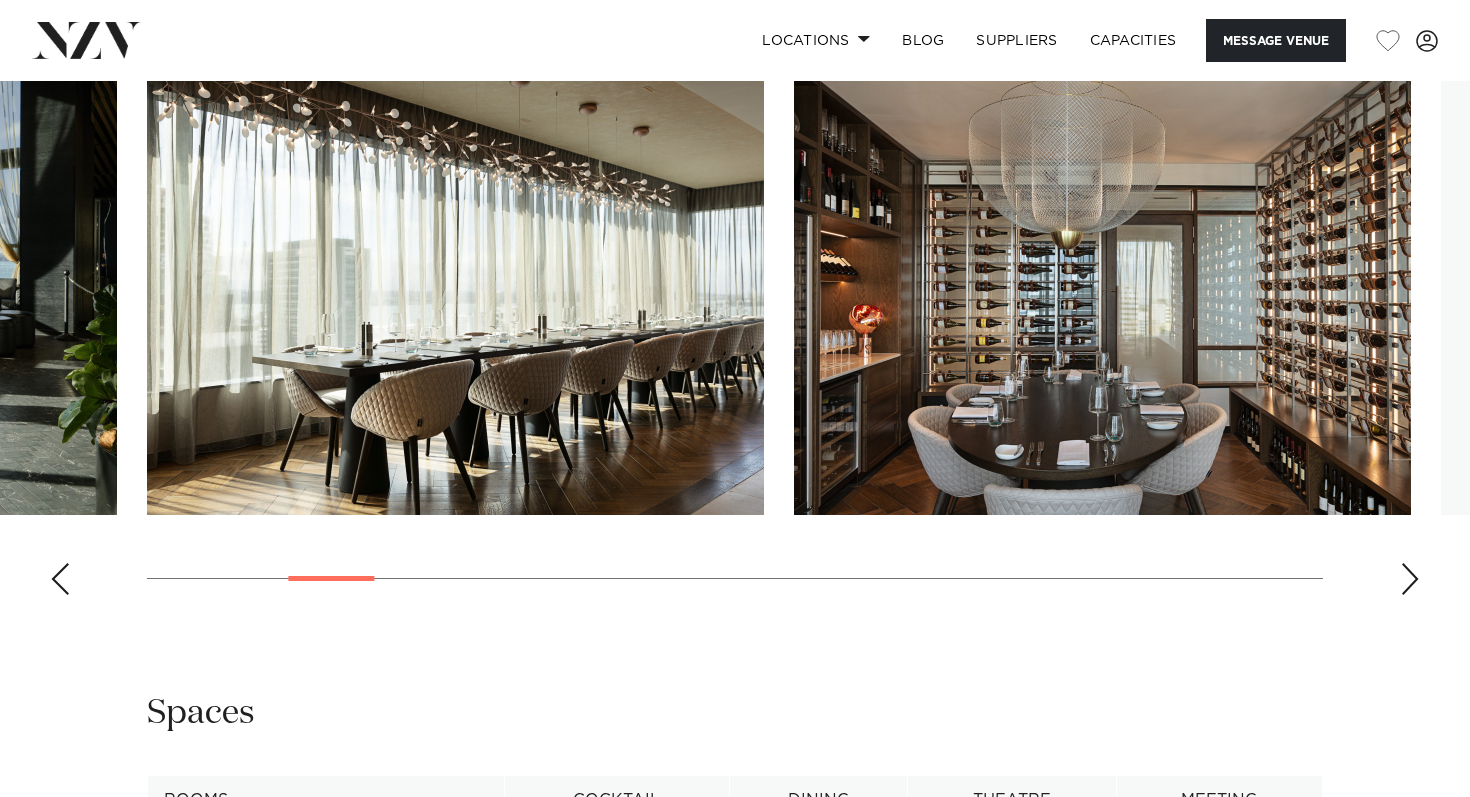 click at bounding box center (1410, 579) 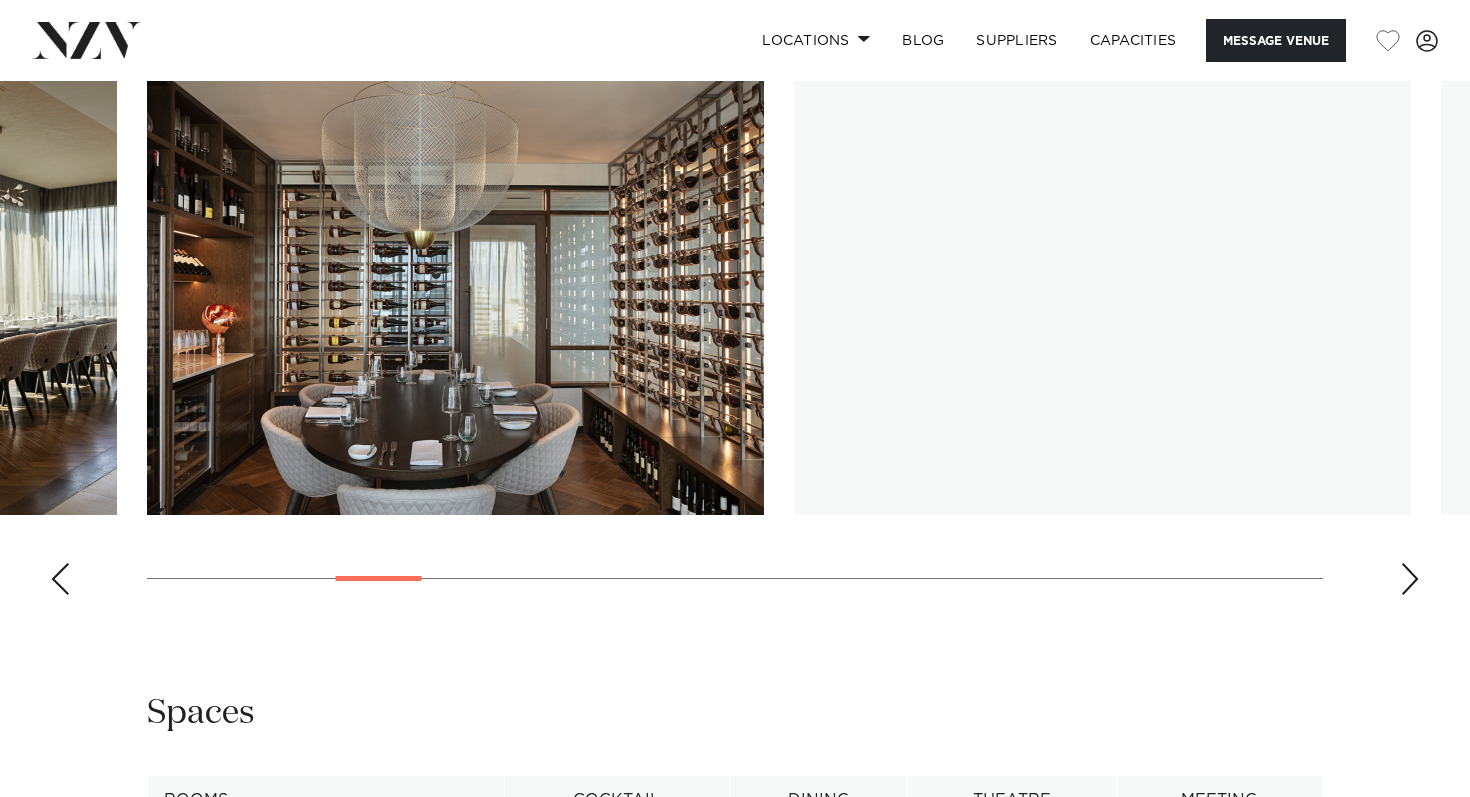 click at bounding box center (1410, 579) 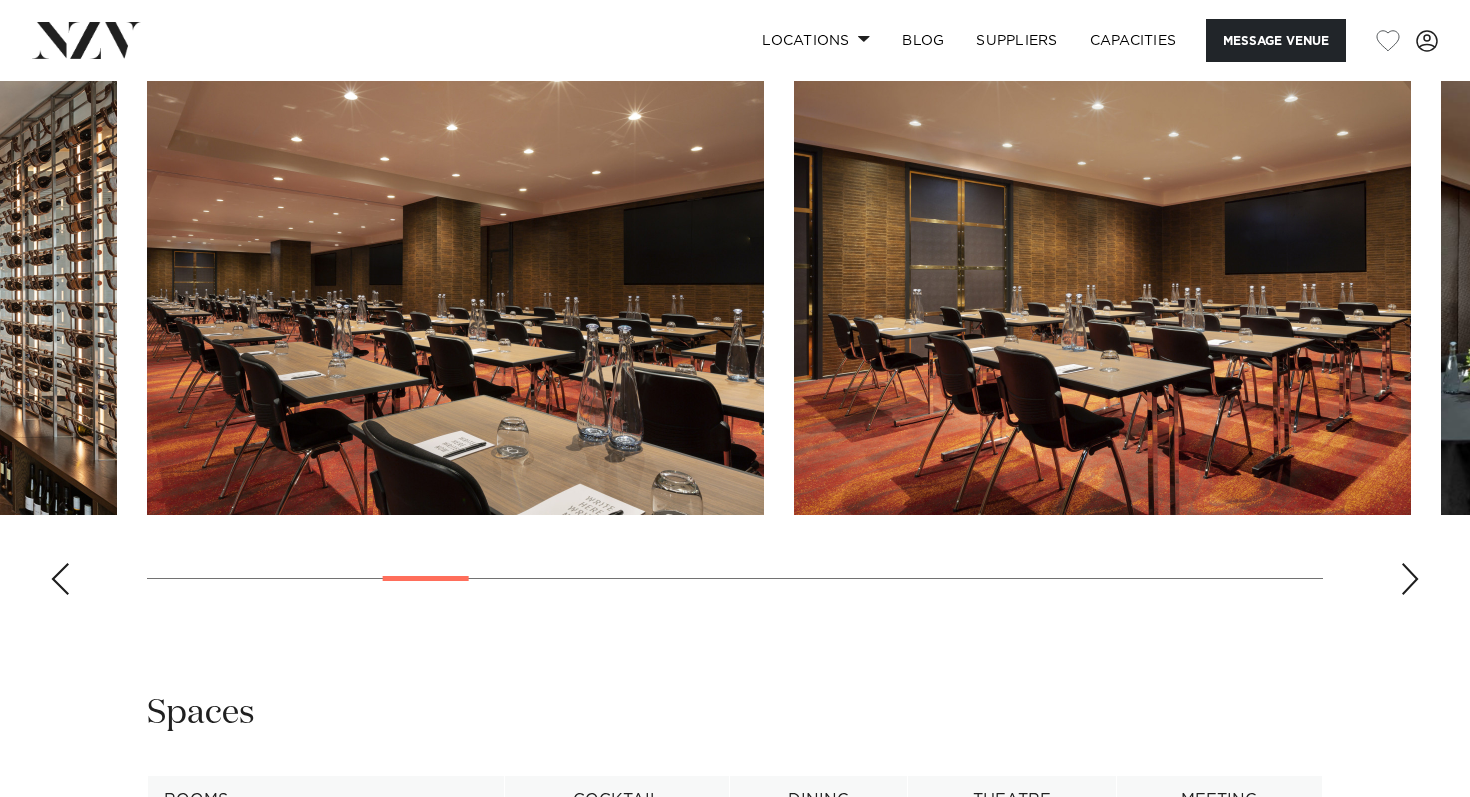 click at bounding box center (1410, 579) 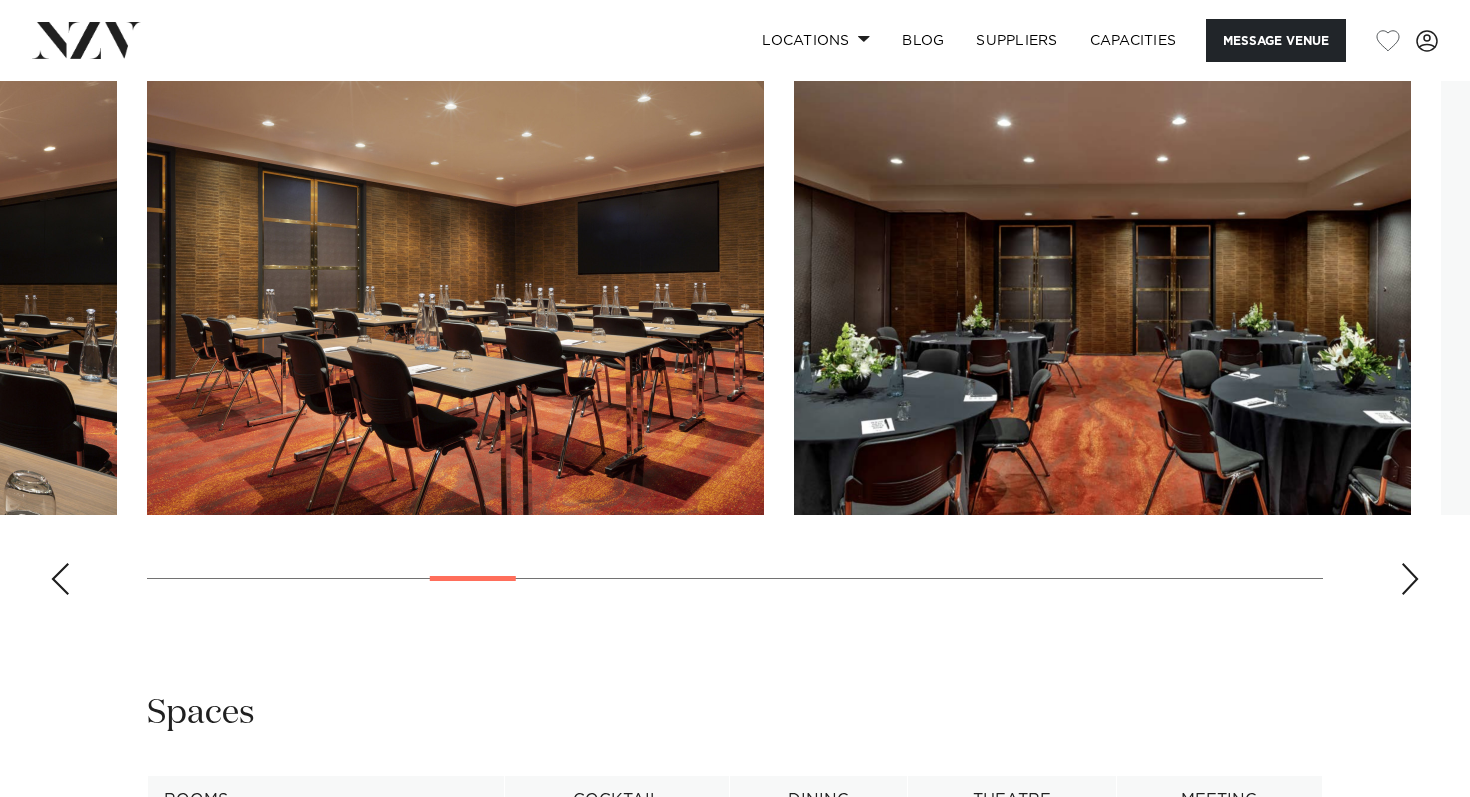 click at bounding box center [1410, 579] 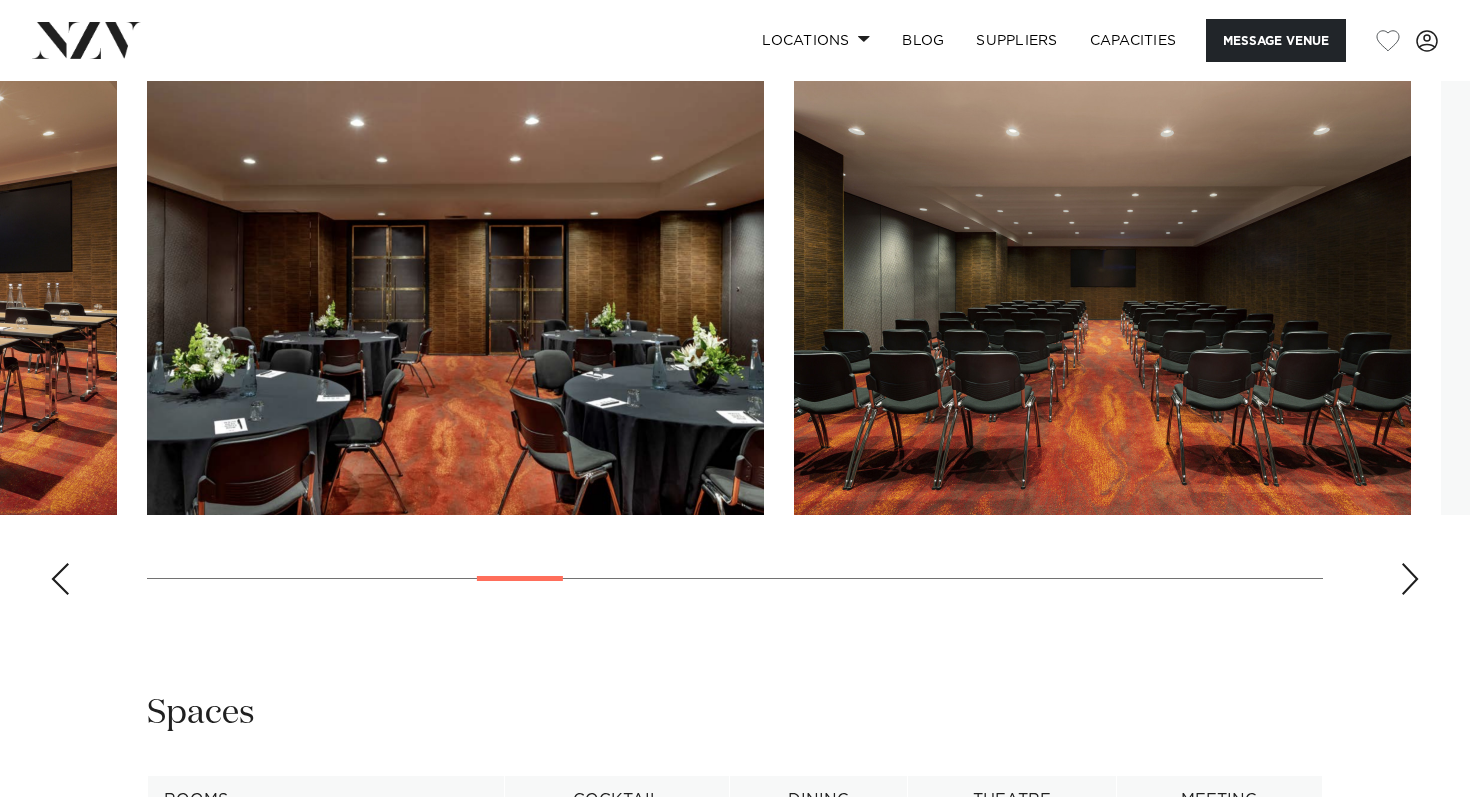 click at bounding box center [1410, 579] 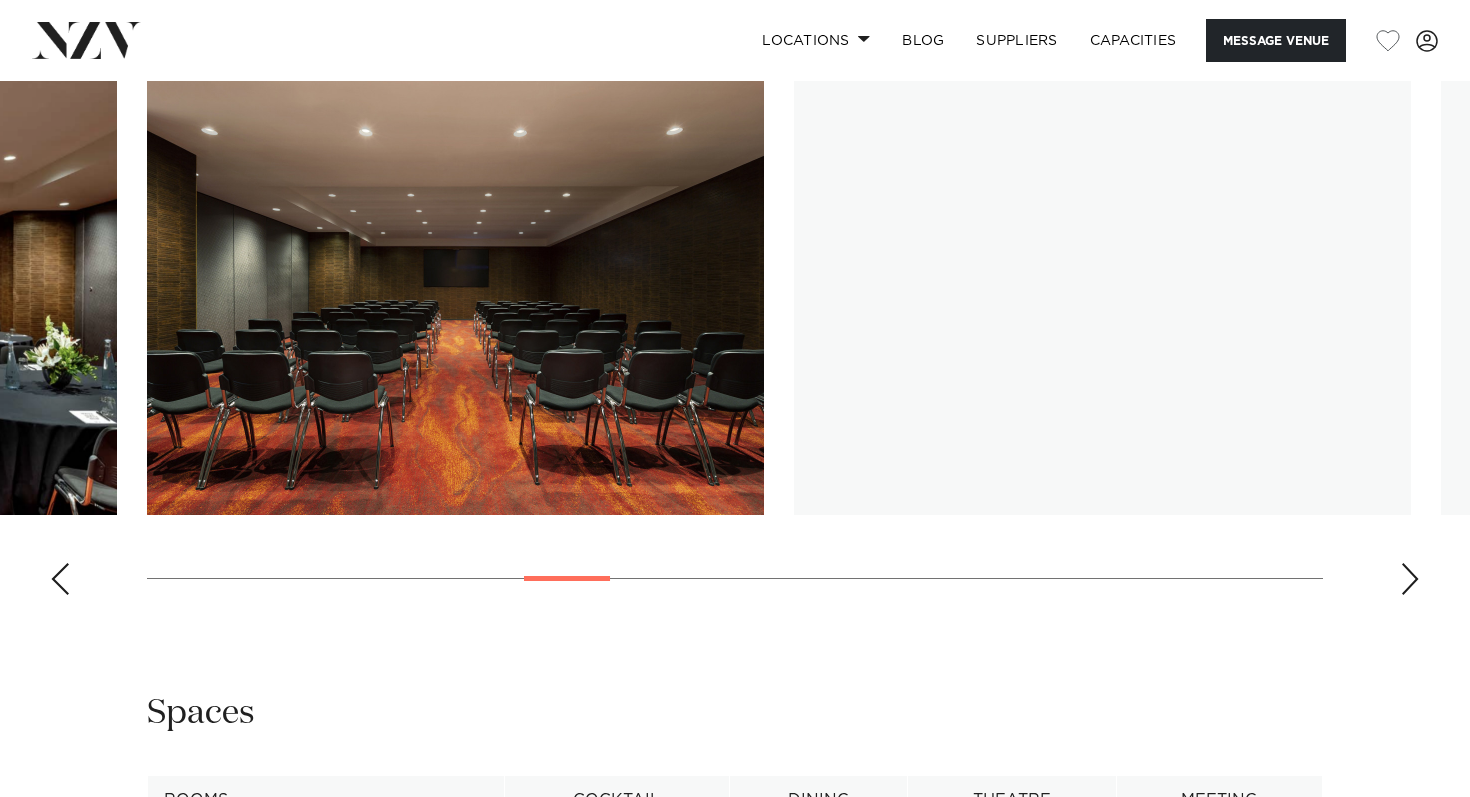 click at bounding box center [1410, 579] 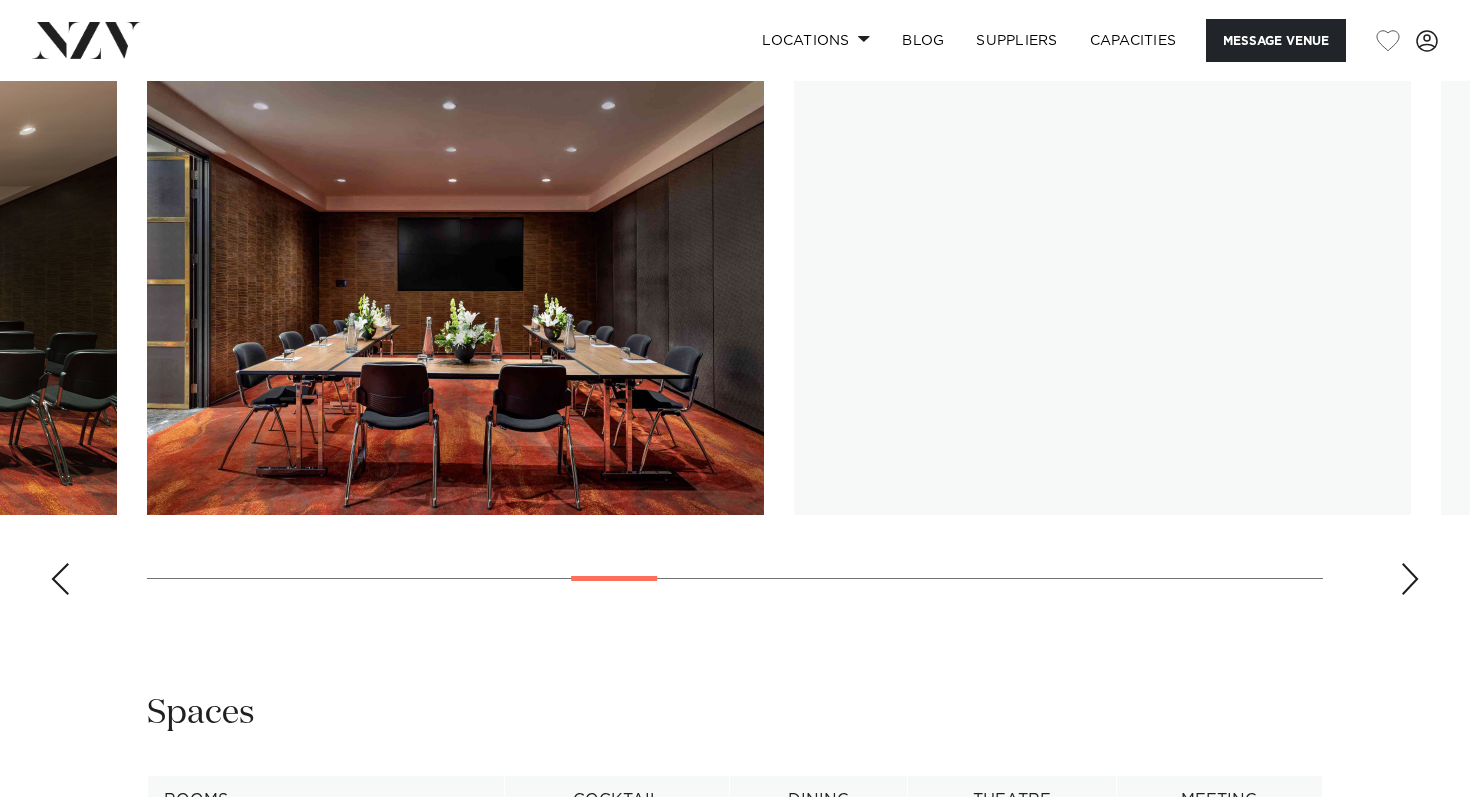 click at bounding box center (1410, 579) 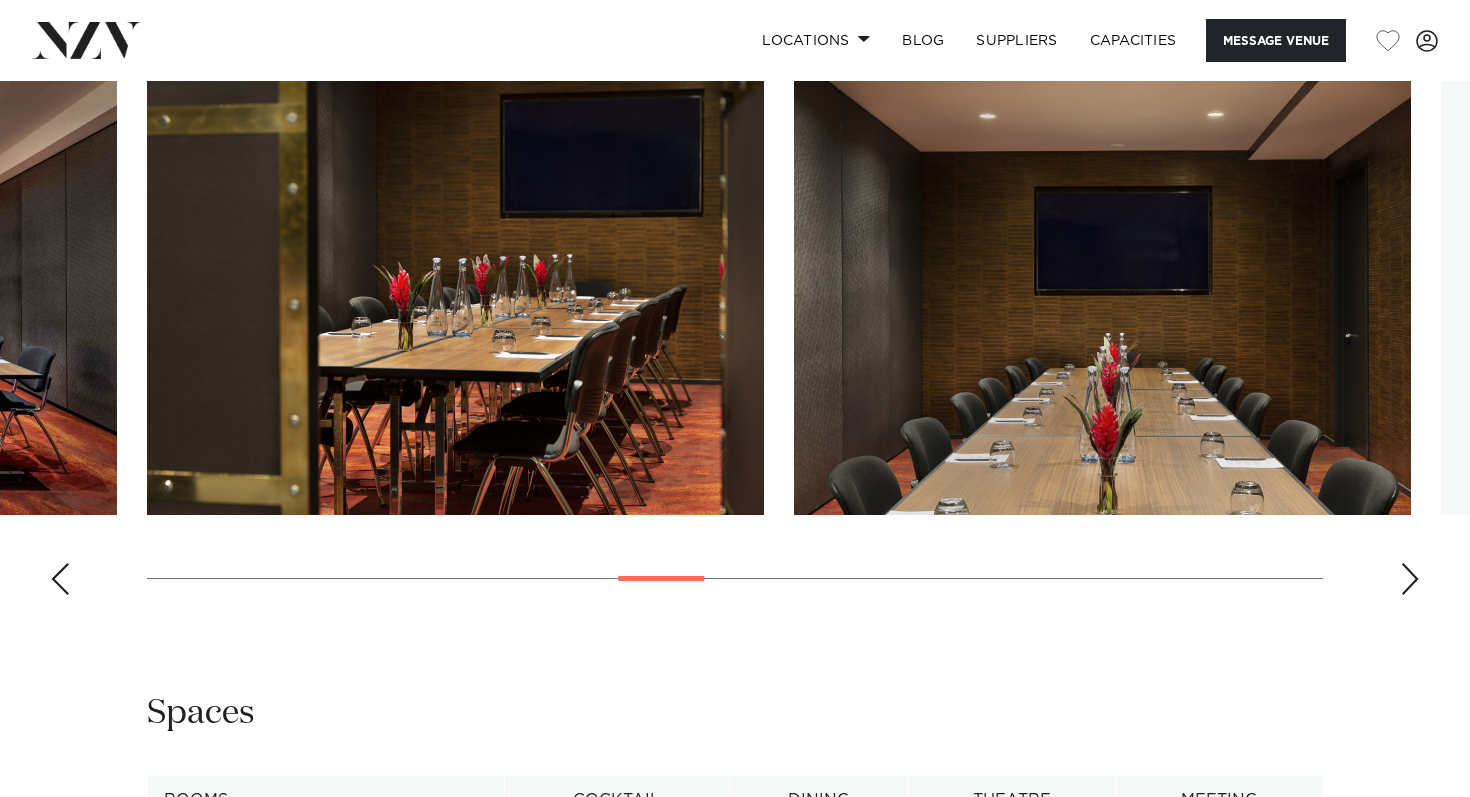 click at bounding box center (1410, 579) 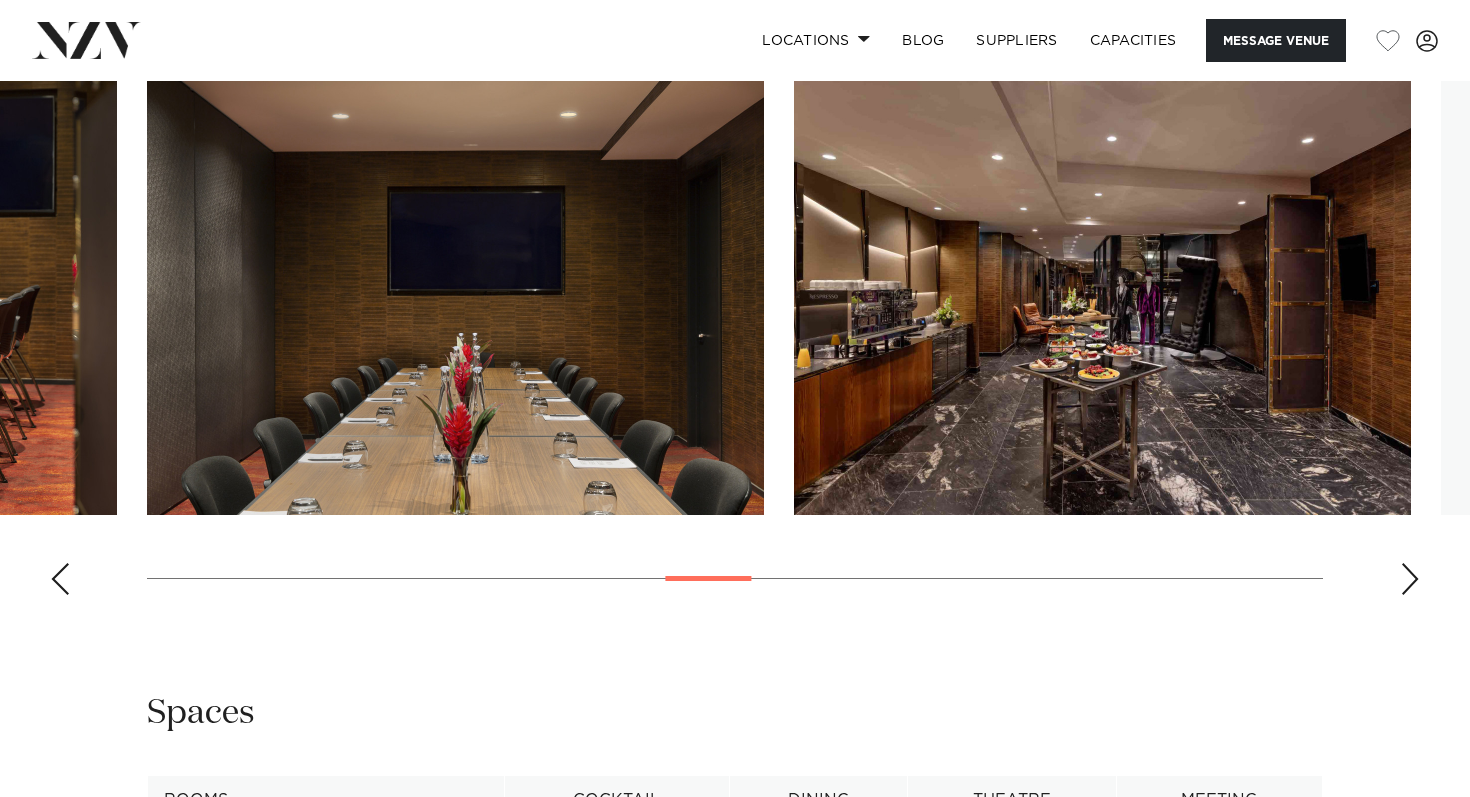 click at bounding box center [1410, 579] 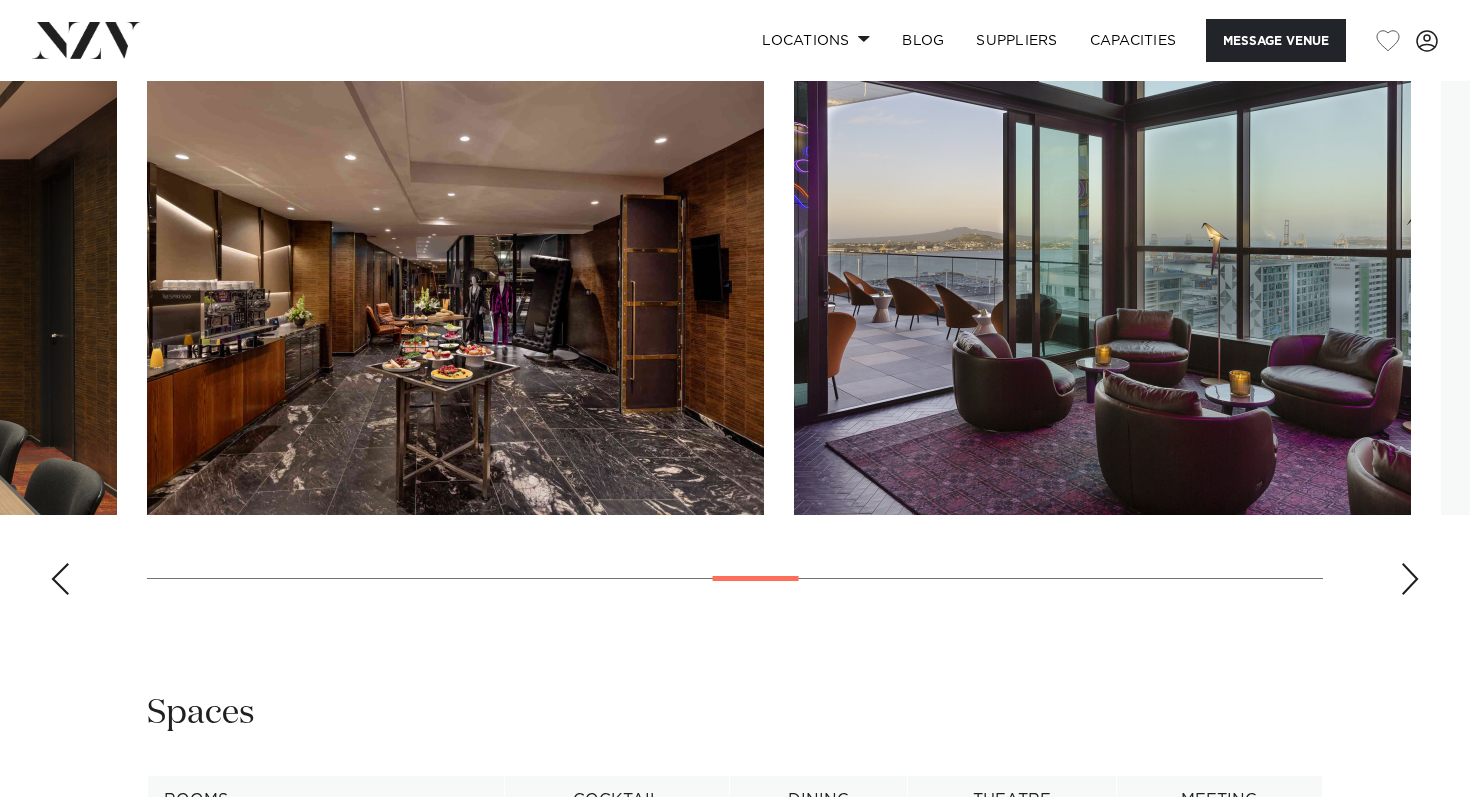 click at bounding box center [1410, 579] 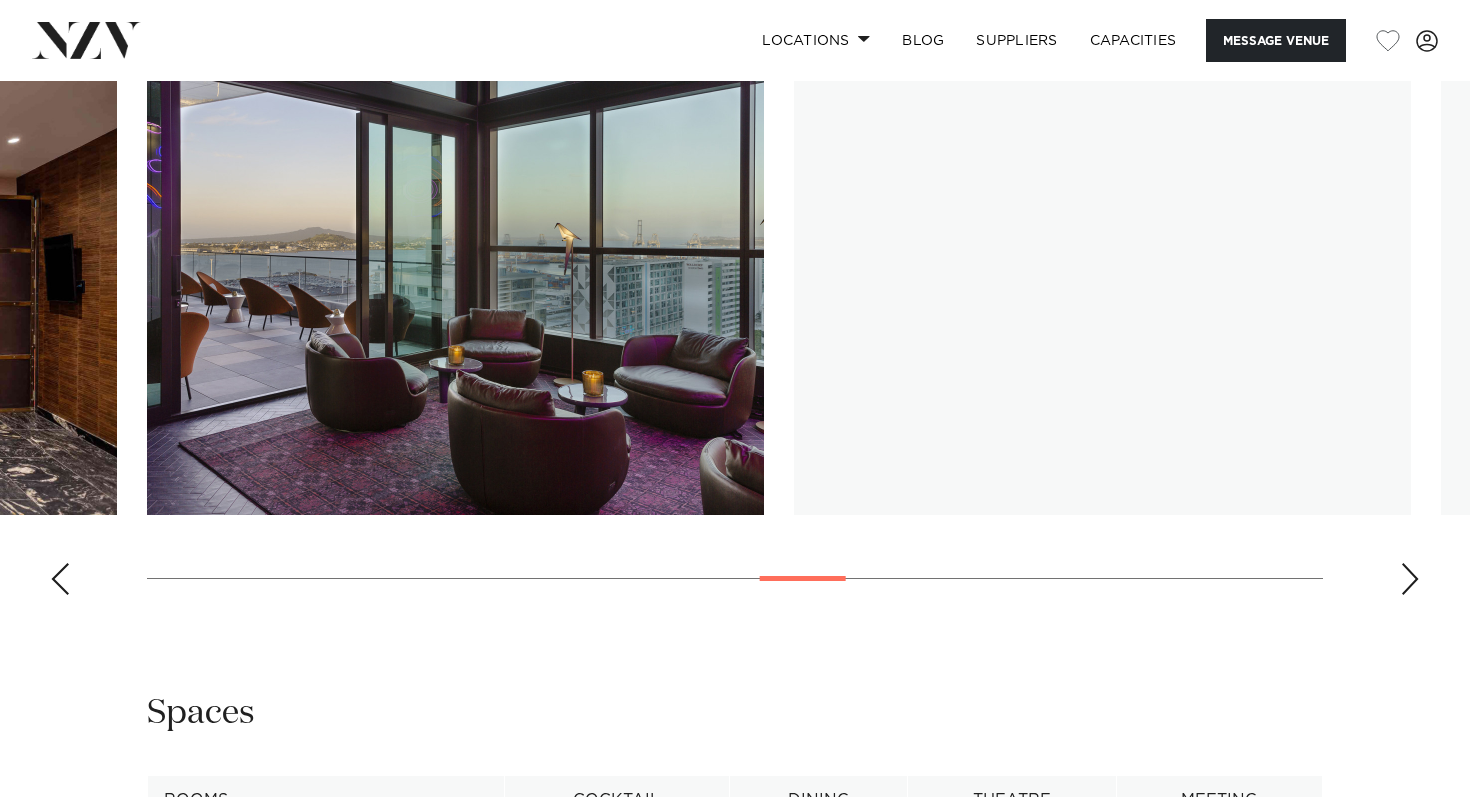click at bounding box center (1410, 579) 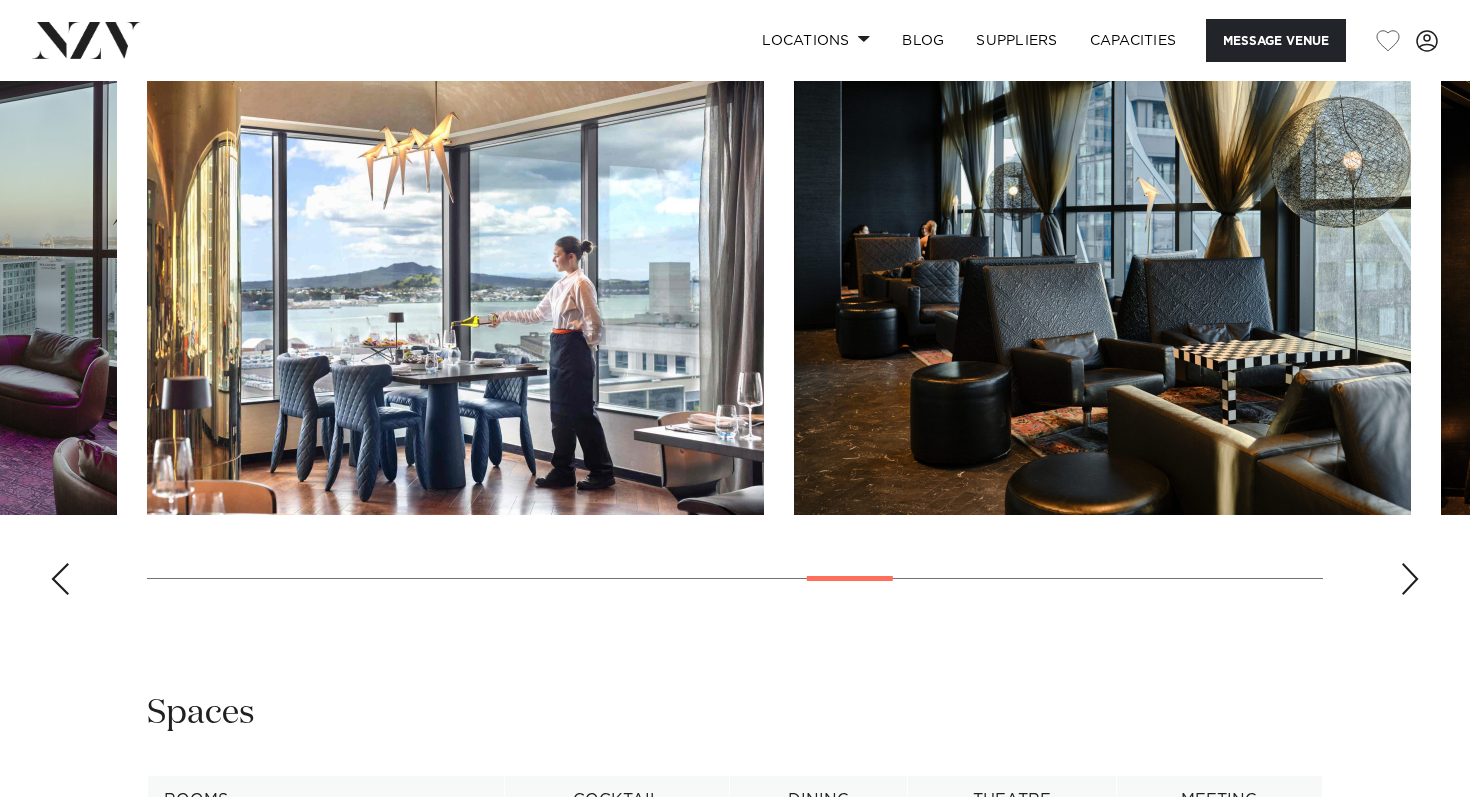 click at bounding box center (1410, 579) 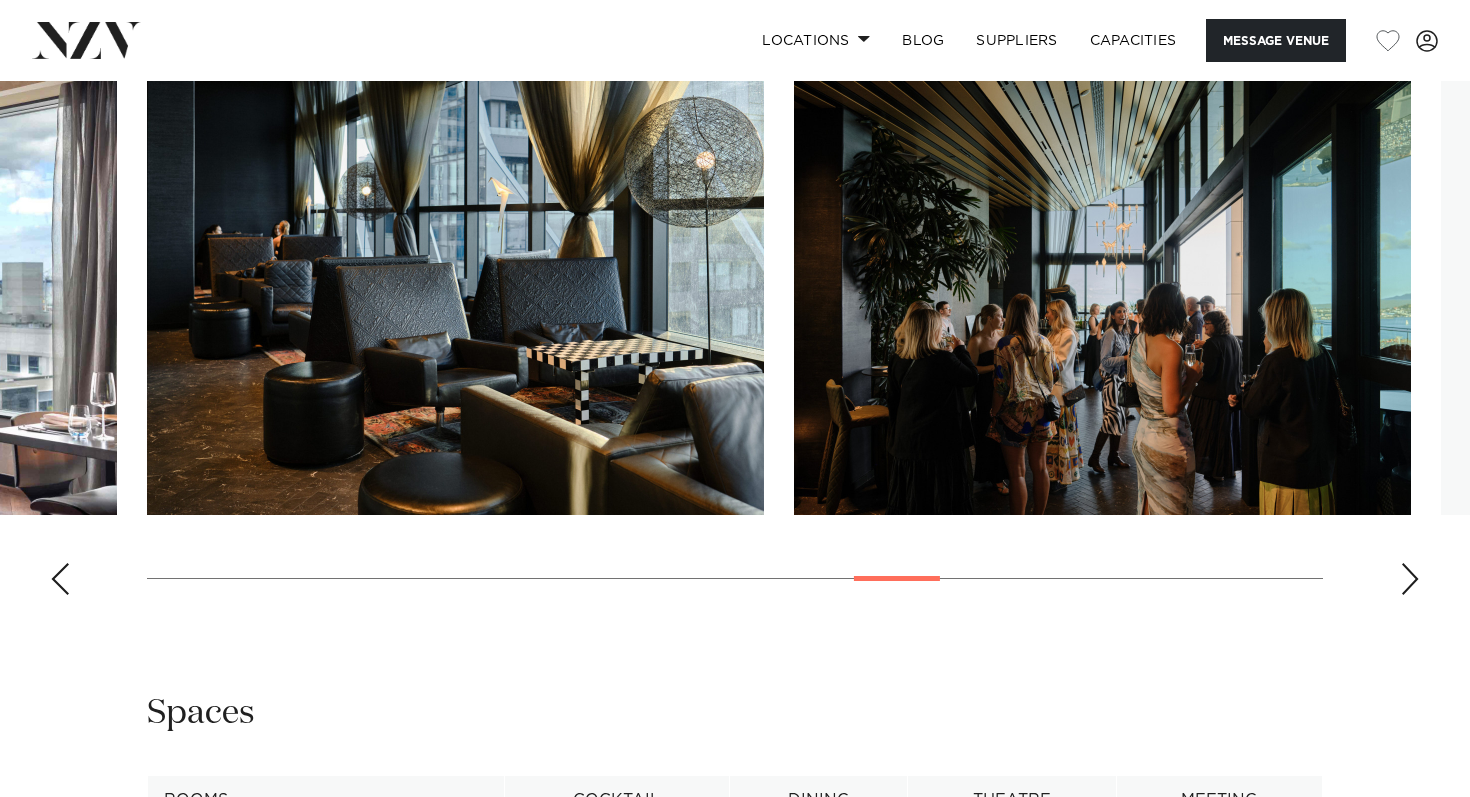 click at bounding box center (1410, 579) 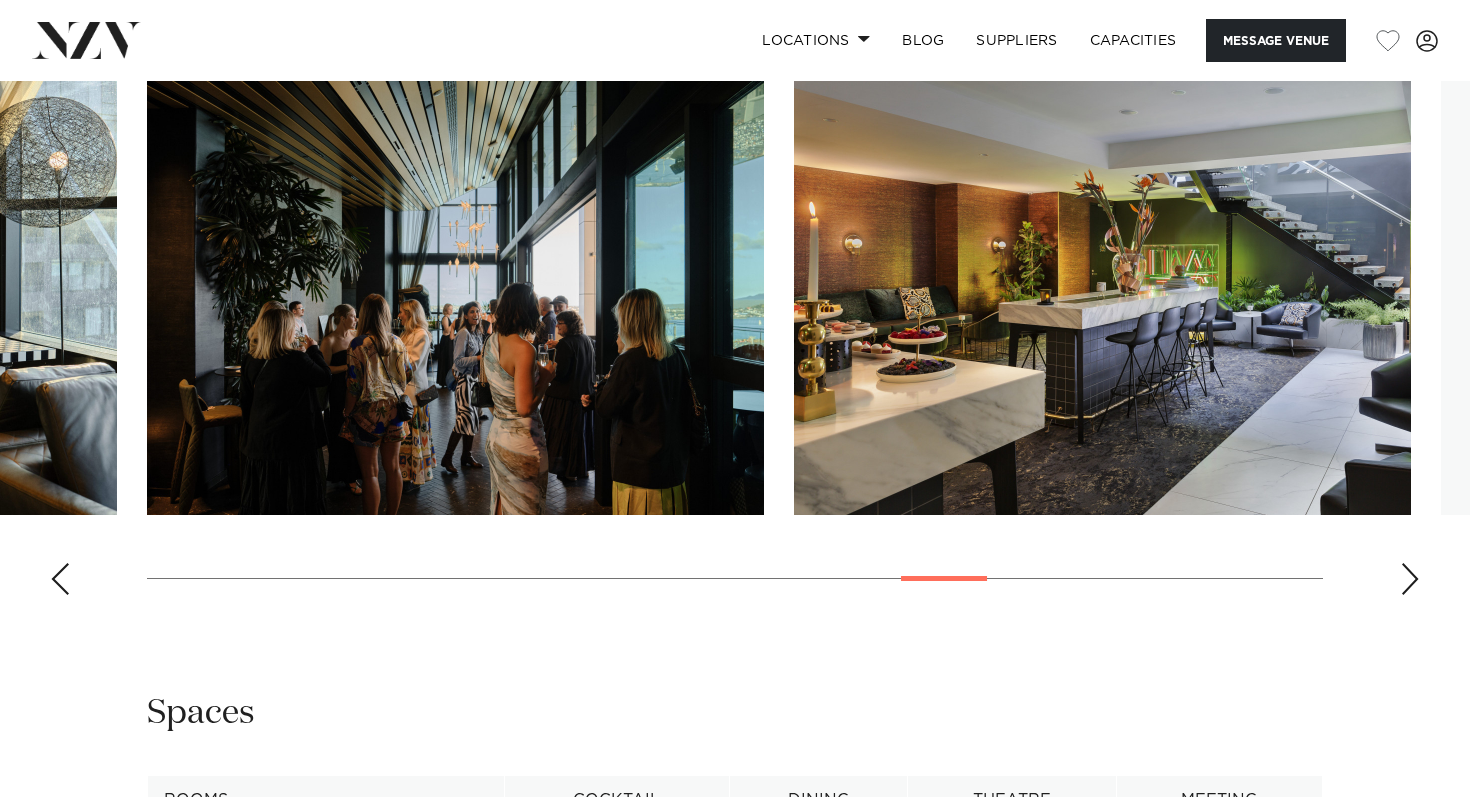 click at bounding box center [1410, 579] 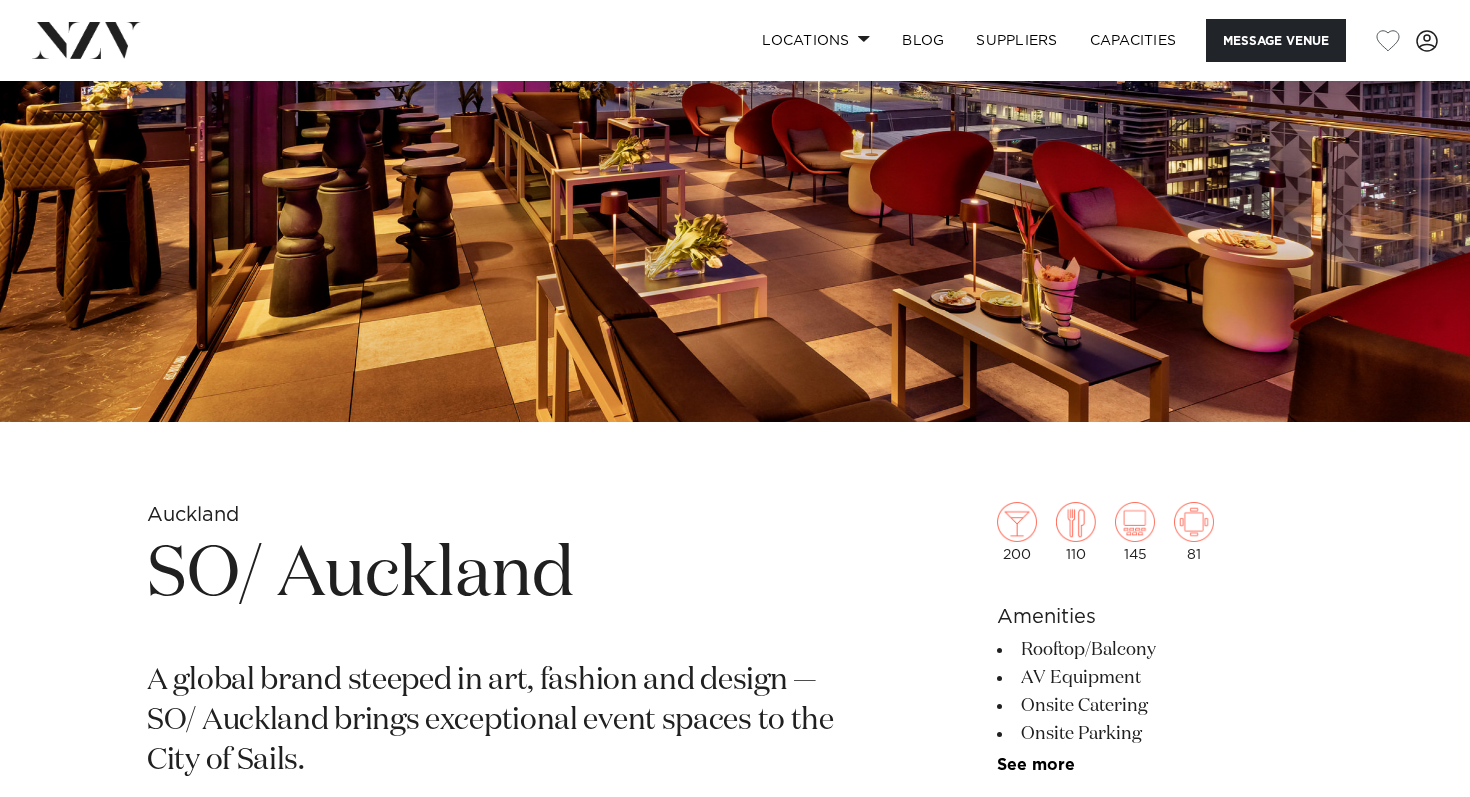 scroll, scrollTop: 0, scrollLeft: 0, axis: both 